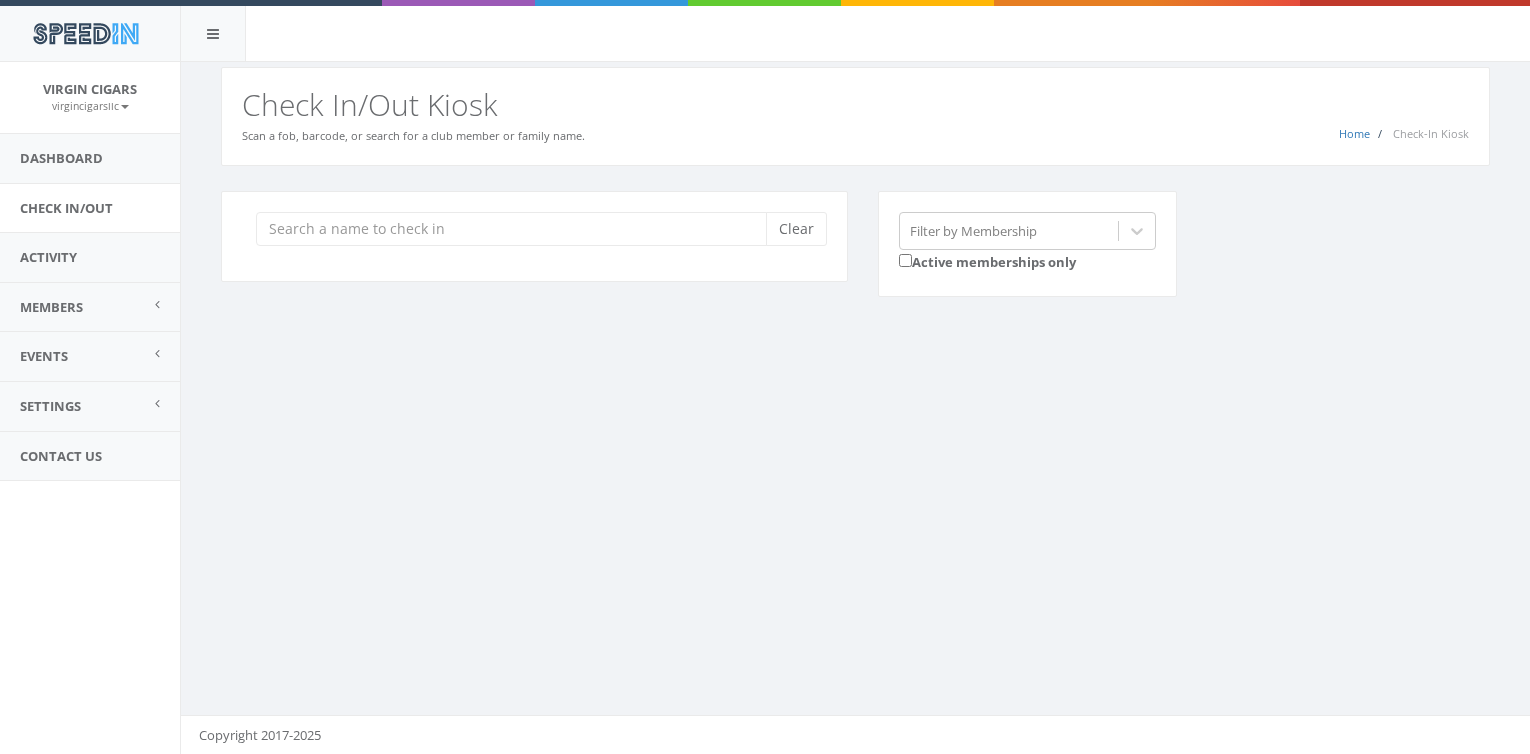 scroll, scrollTop: 0, scrollLeft: 0, axis: both 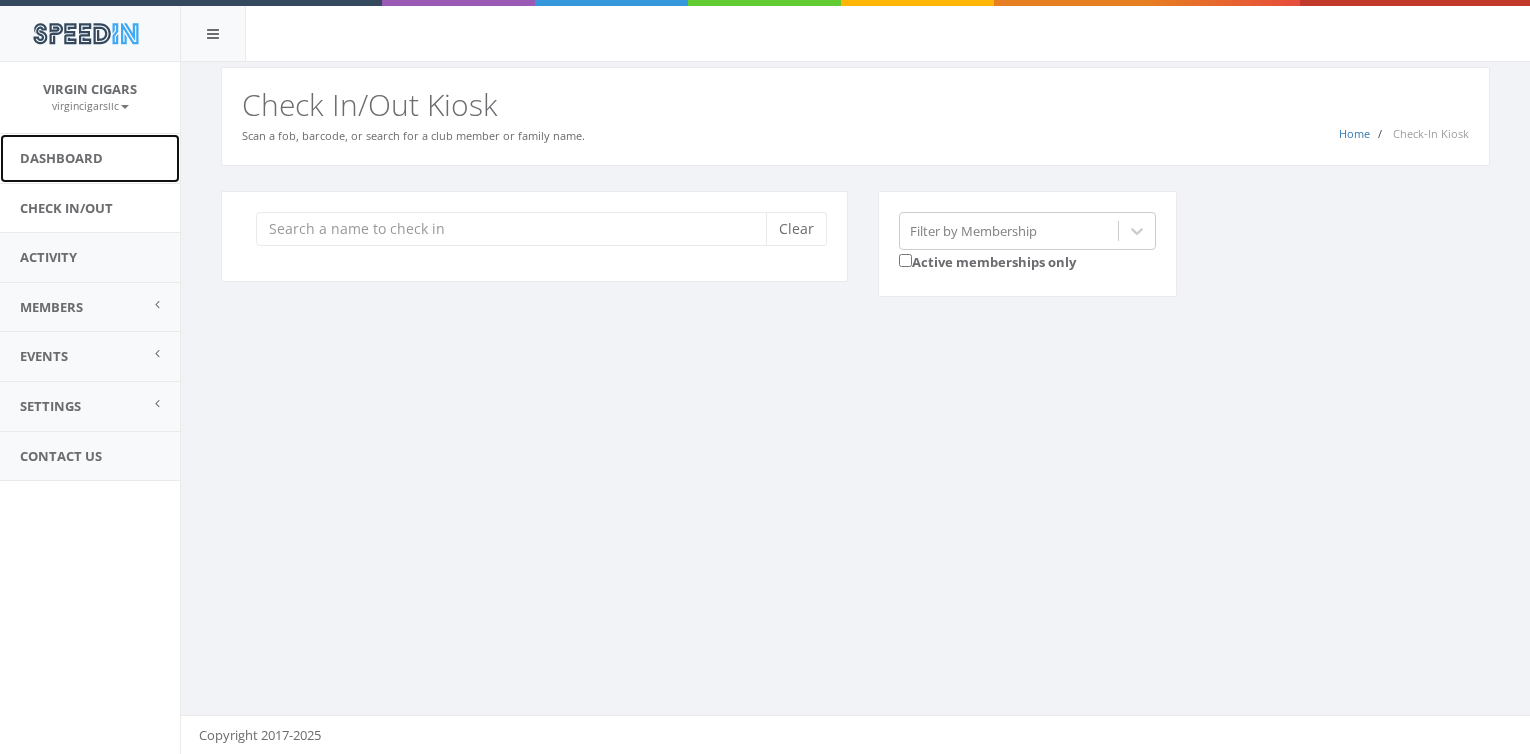 click on "Dashboard" at bounding box center (90, 158) 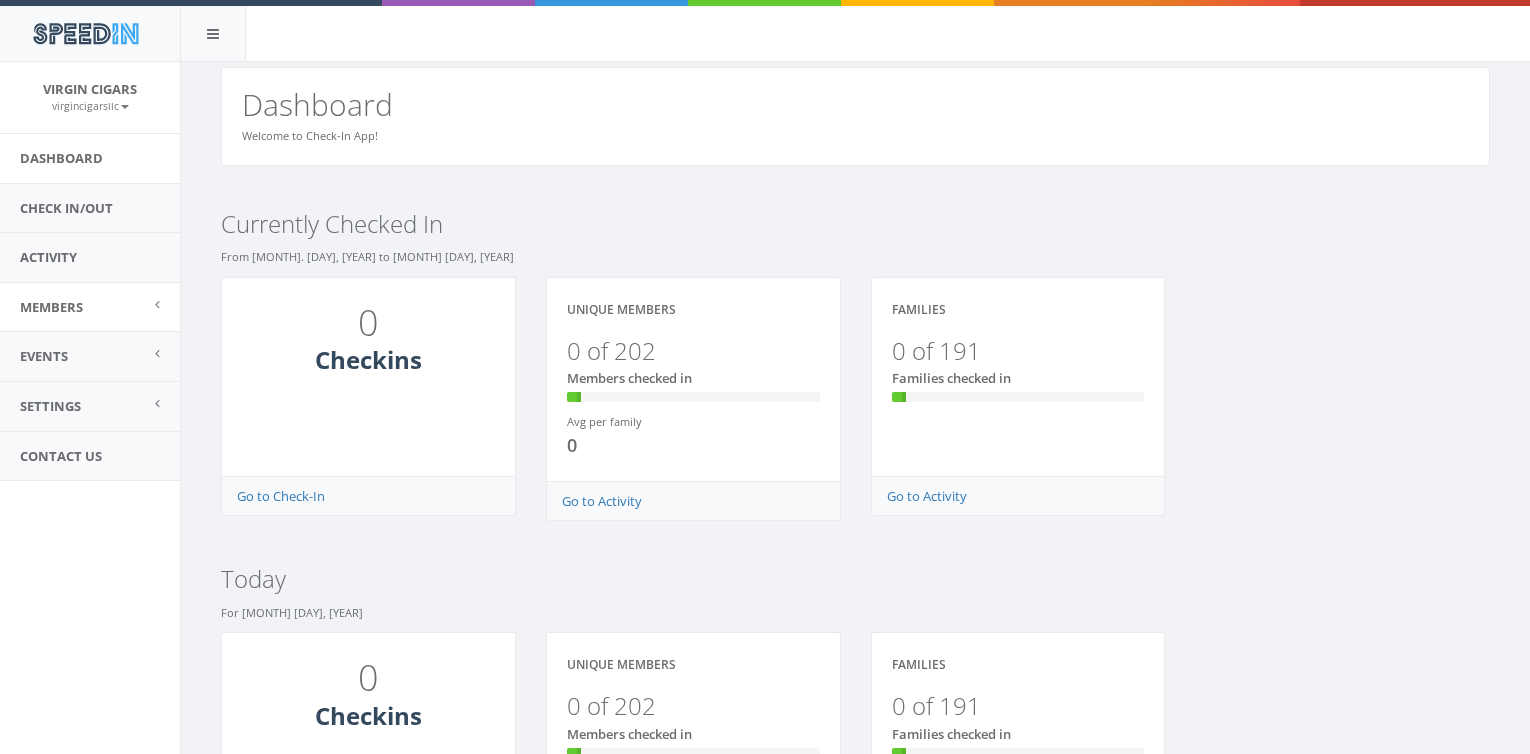 click on "Members" at bounding box center (51, 307) 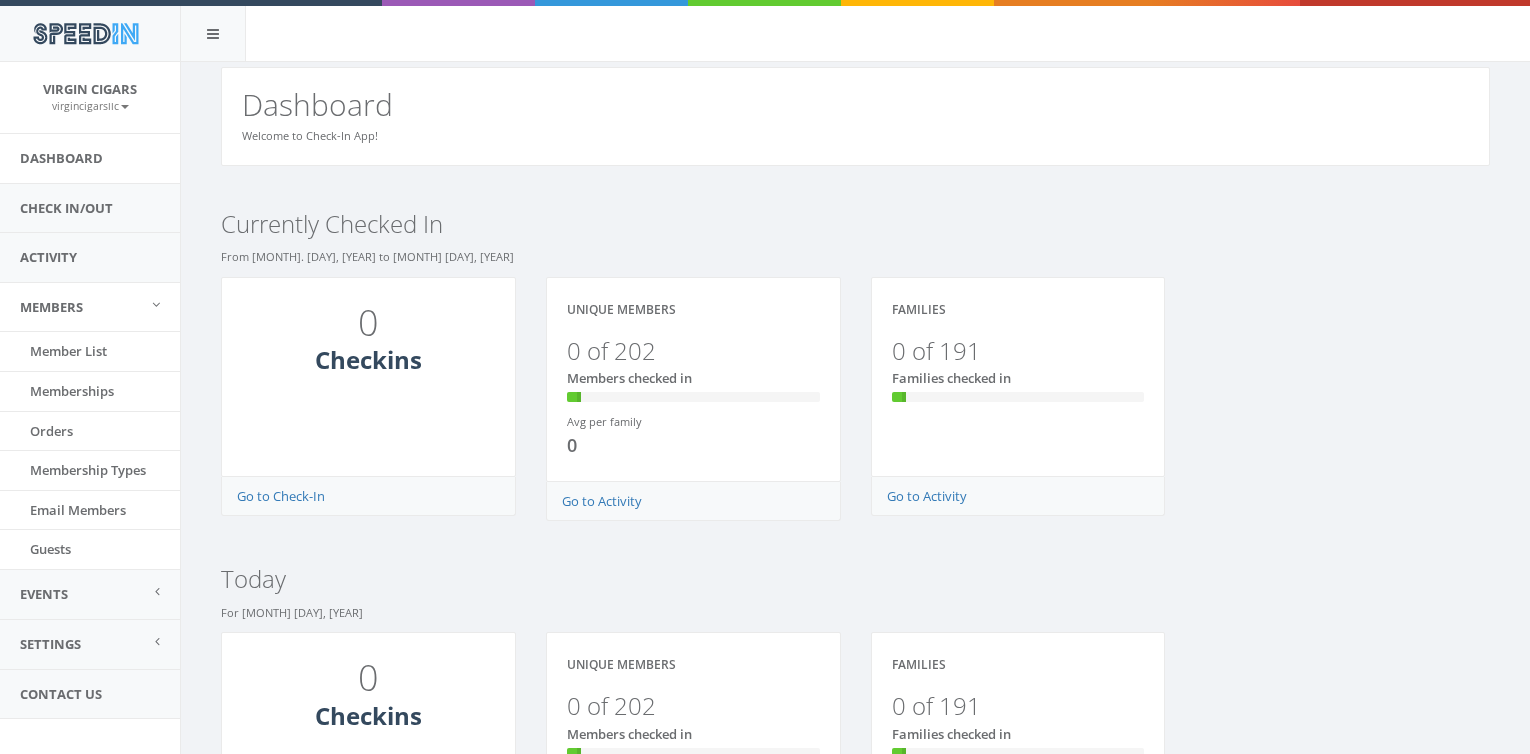 scroll, scrollTop: 0, scrollLeft: 0, axis: both 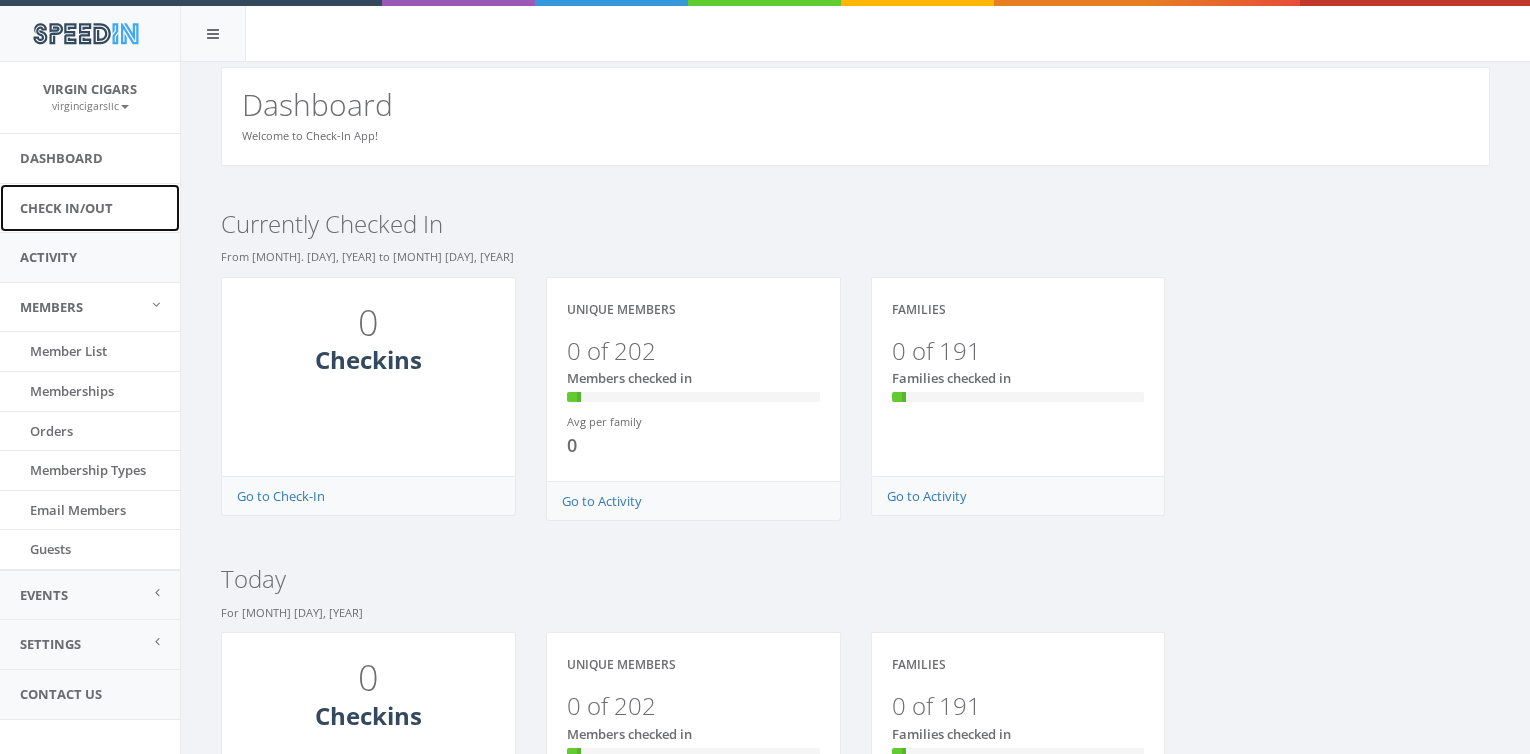 click on "Check In/Out" at bounding box center [90, 208] 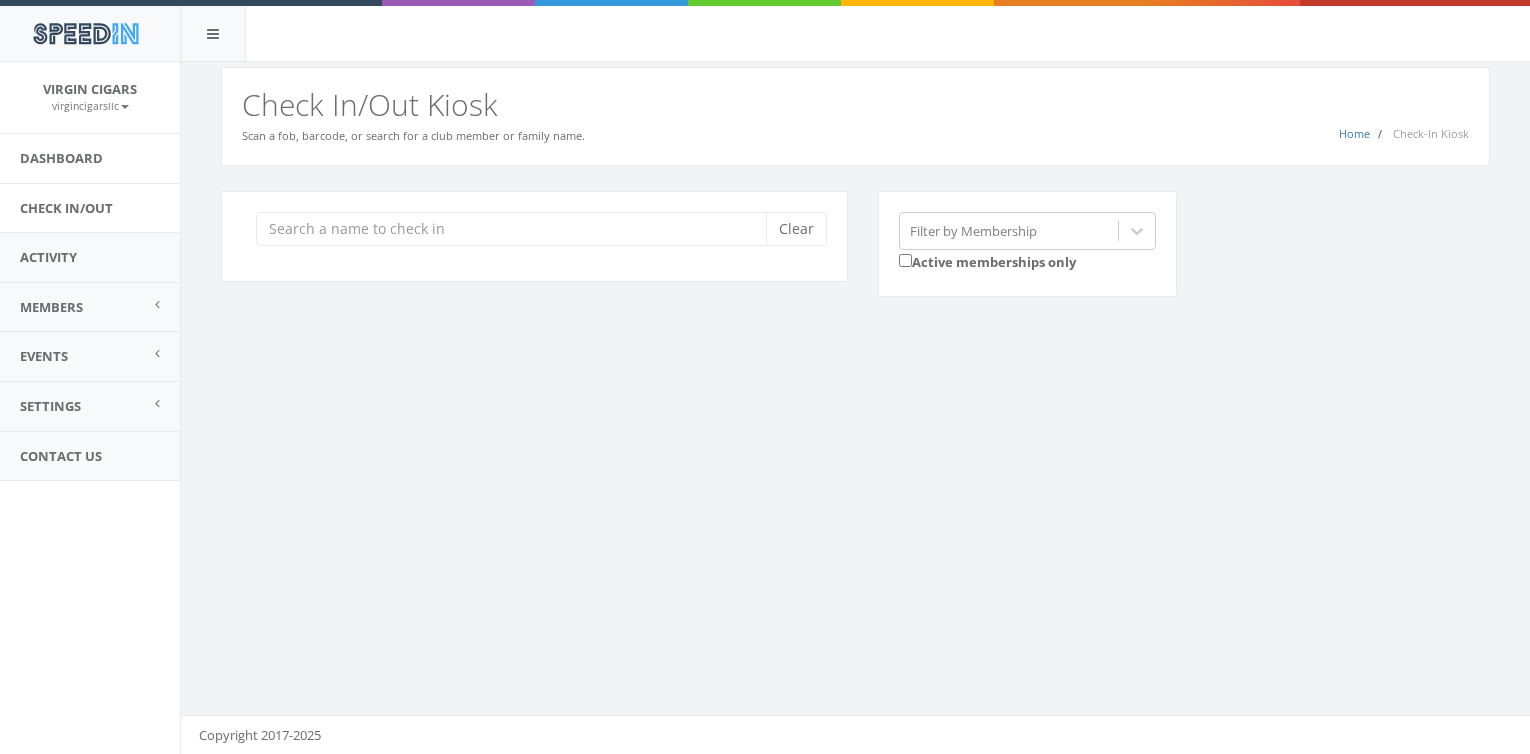 scroll, scrollTop: 0, scrollLeft: 0, axis: both 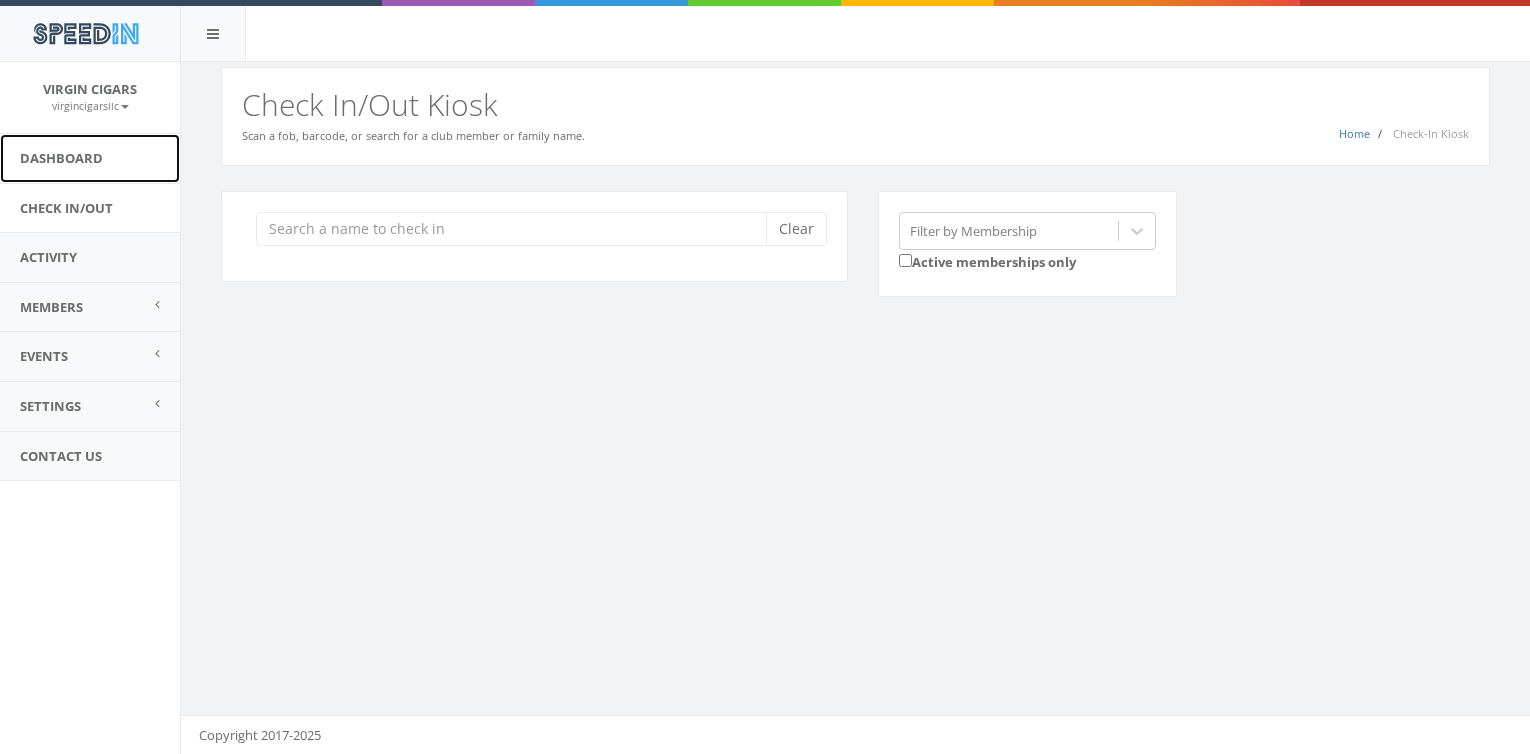 click on "Dashboard" at bounding box center [90, 158] 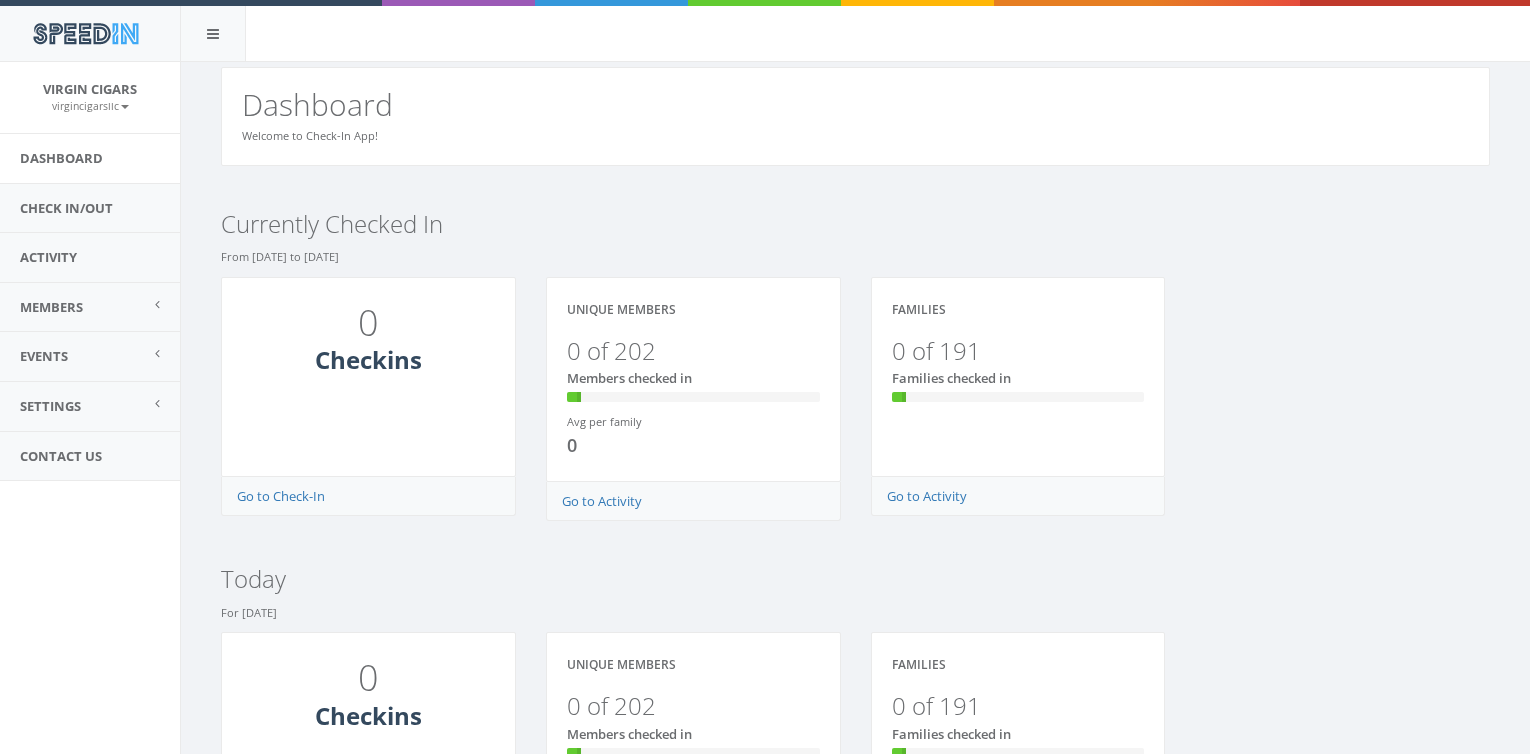 scroll, scrollTop: 0, scrollLeft: 0, axis: both 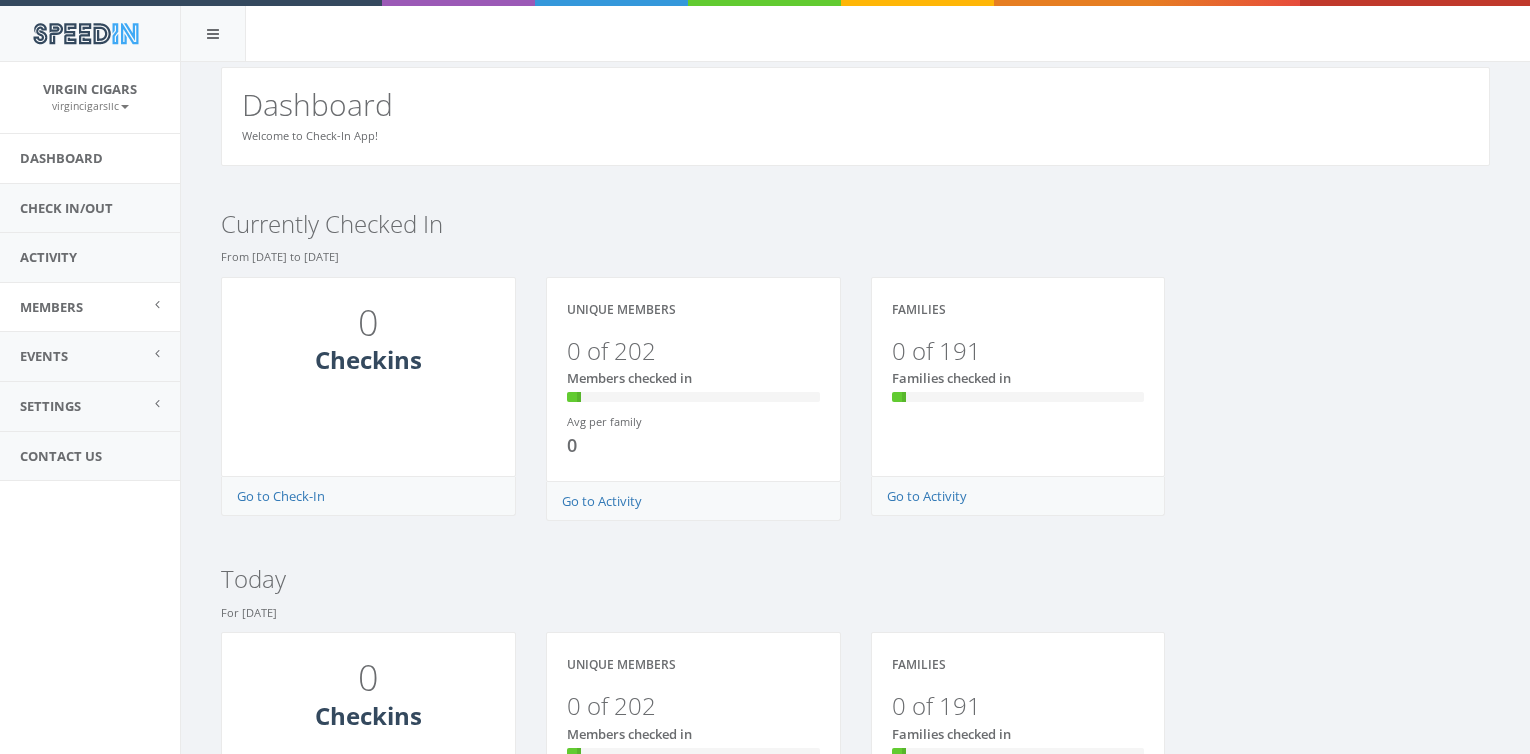 click on "Members" at bounding box center (51, 307) 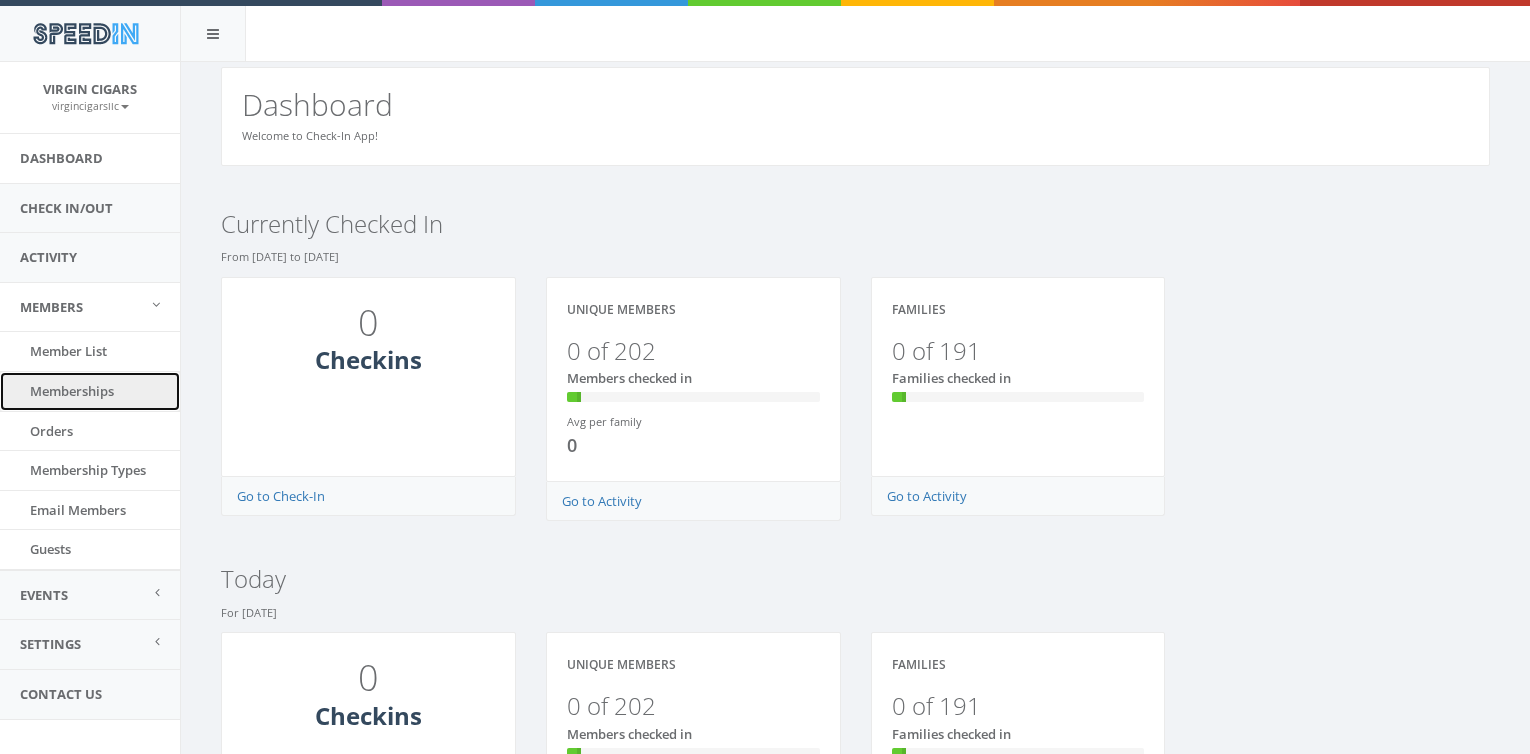 click on "Memberships" at bounding box center [90, 391] 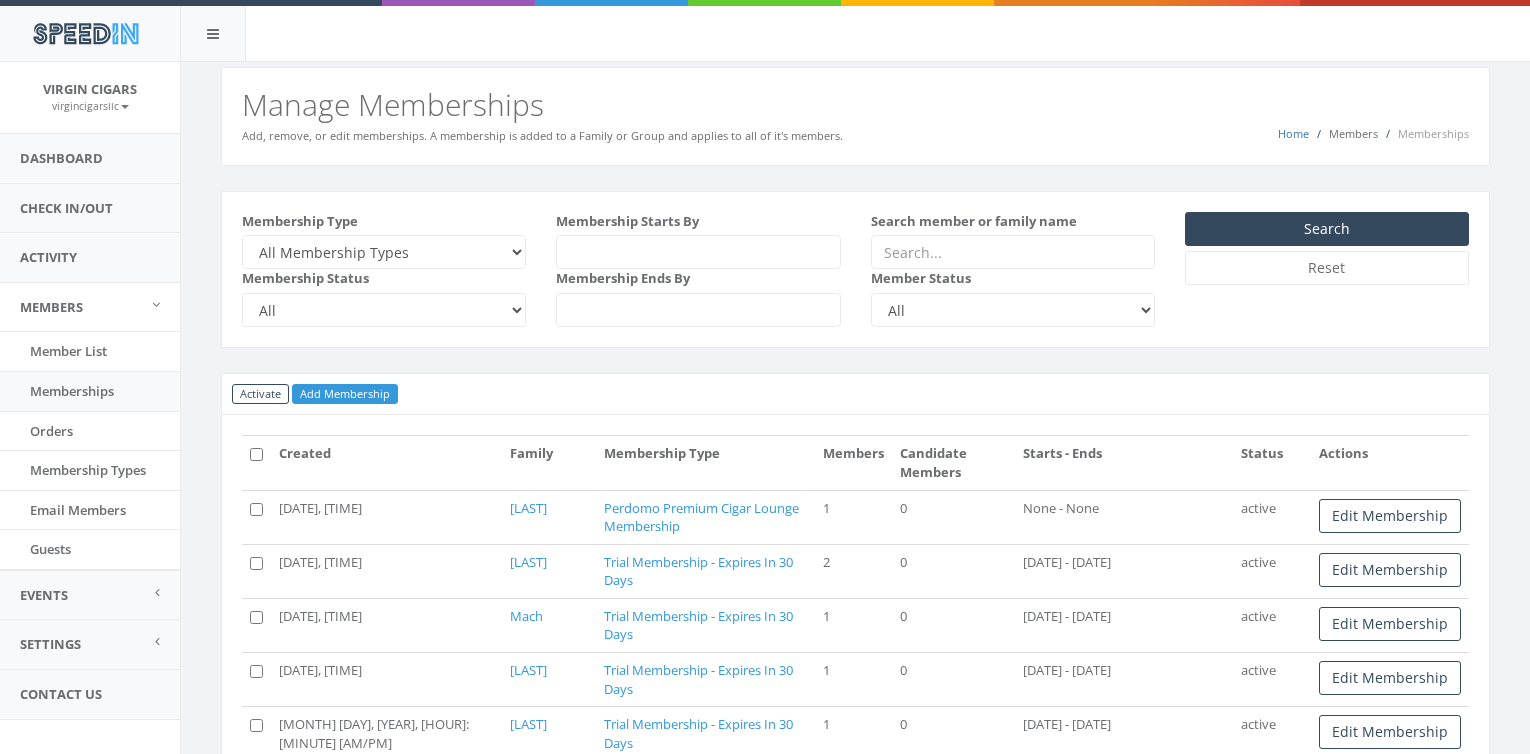 scroll, scrollTop: 0, scrollLeft: 0, axis: both 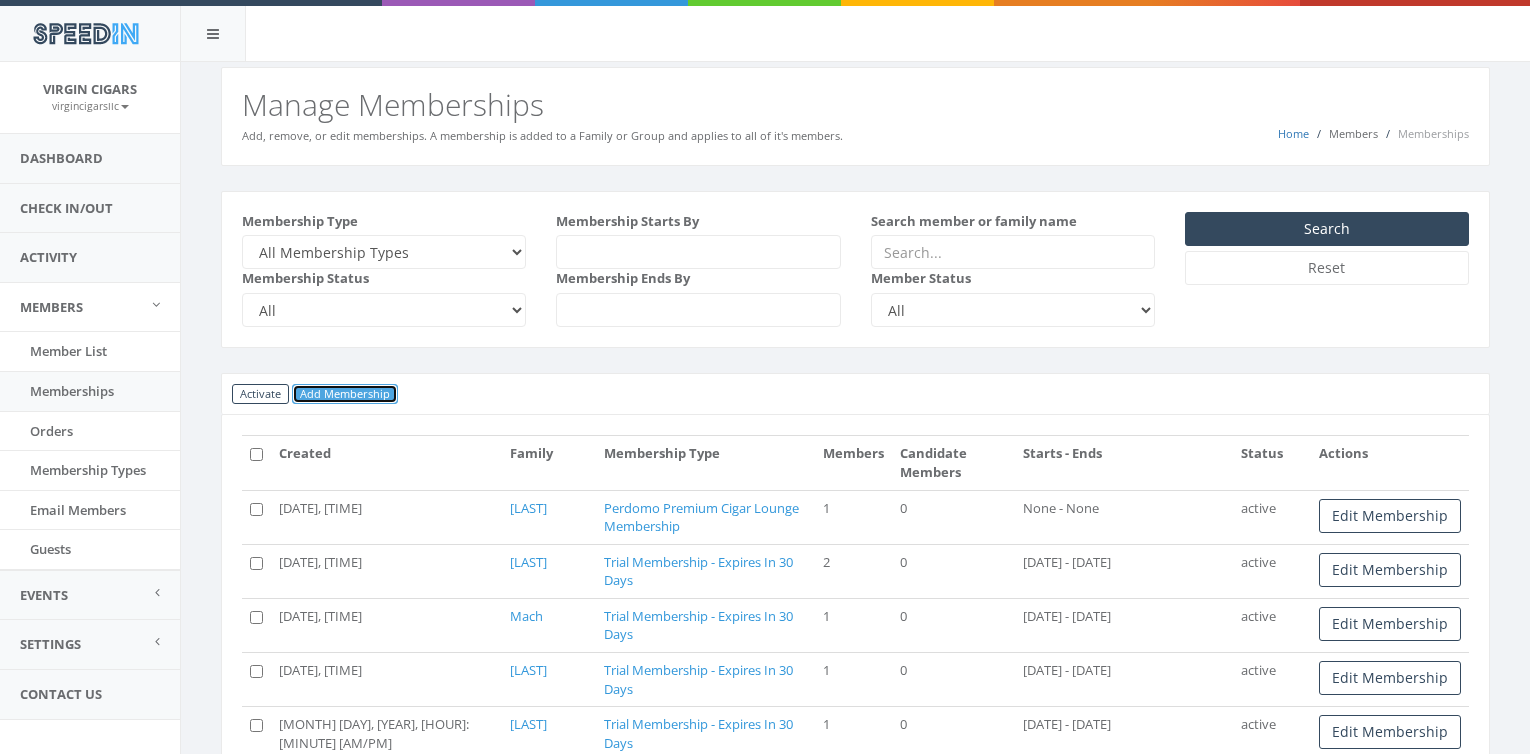 click on "Add Membership" at bounding box center (345, 394) 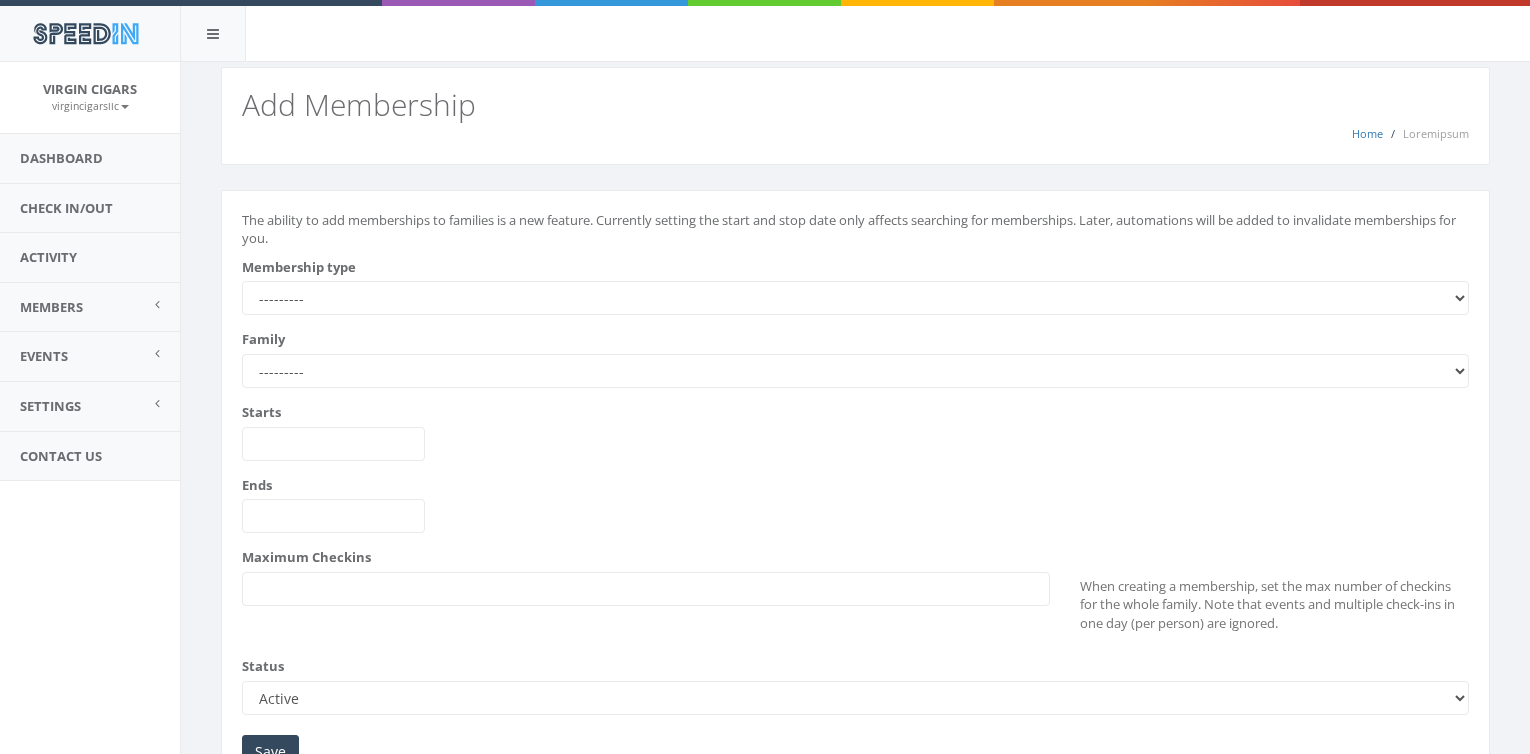 scroll, scrollTop: 0, scrollLeft: 0, axis: both 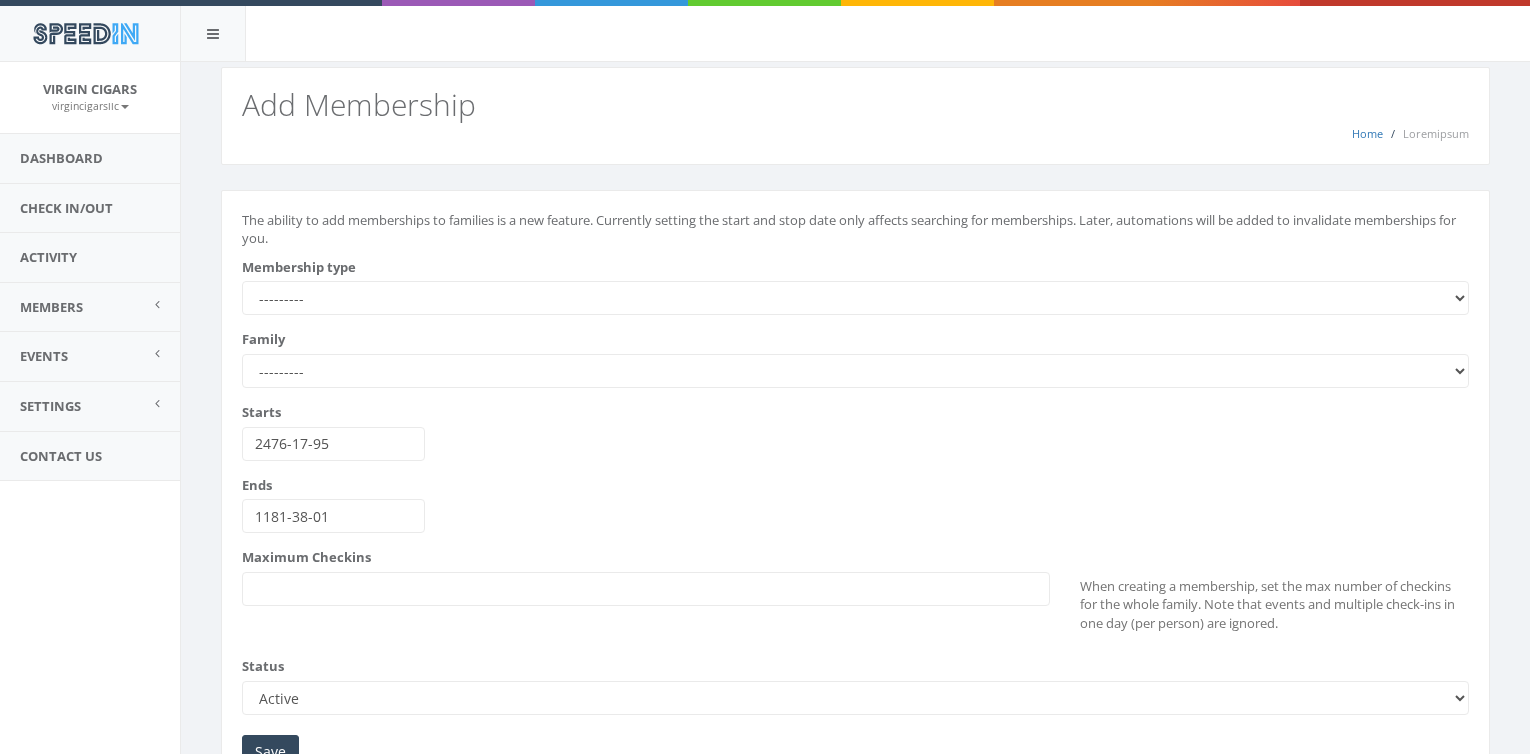 click on "---------
Lorem-Ipsumdo
Sitame Consect
Adipisc
Elitse
Doeius
Temporin
Utlab
Etdoloremag
Aliqu
Enimad
Minimvenia
Quisno
Exercit
Ullamc
Labori
Nisia
Exeaco
Conseq
Duisauteir
Inre
Volupt Velitess
Cillum
Fugiatnull
Pariat
Excepte
Sintoccaeca
Cupida
Nonpro
Suntcu
Quio
Deser
Molli
Animi
Estlabo
Perspic
Undeo
Isten
Error
Volupta
Accus
dolore
Laud
Totamr
Aperia
Eaque
Ipsaqu
Abillo
Inventore
Verit
Quasiarc
beatae
vitaed
Explic
Nemoenim
Ipsamqu
Volupta
asper
Autod
Fugitc
Magni
Dolo
Eosratio
Sequin
Nequepor
Quisqua
Dolor
Adipiscin
Eiusm
Temporai
Magnamqua
Eti
Min
Sol
Nob
Eligend
Opt
Cumquen
Imped
Quoplac
Facer
Possimu" at bounding box center (855, 371) 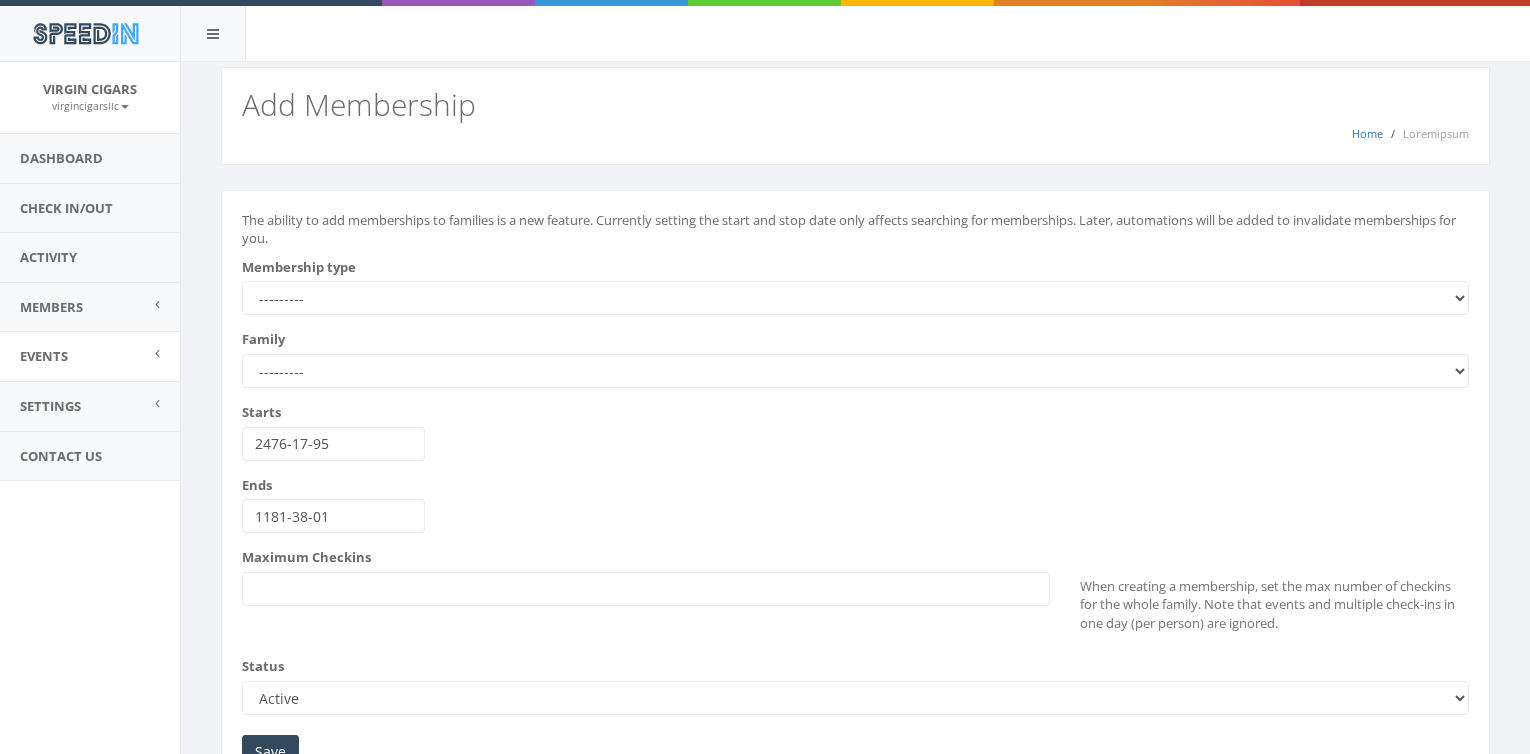 click on "Events" at bounding box center [90, 158] 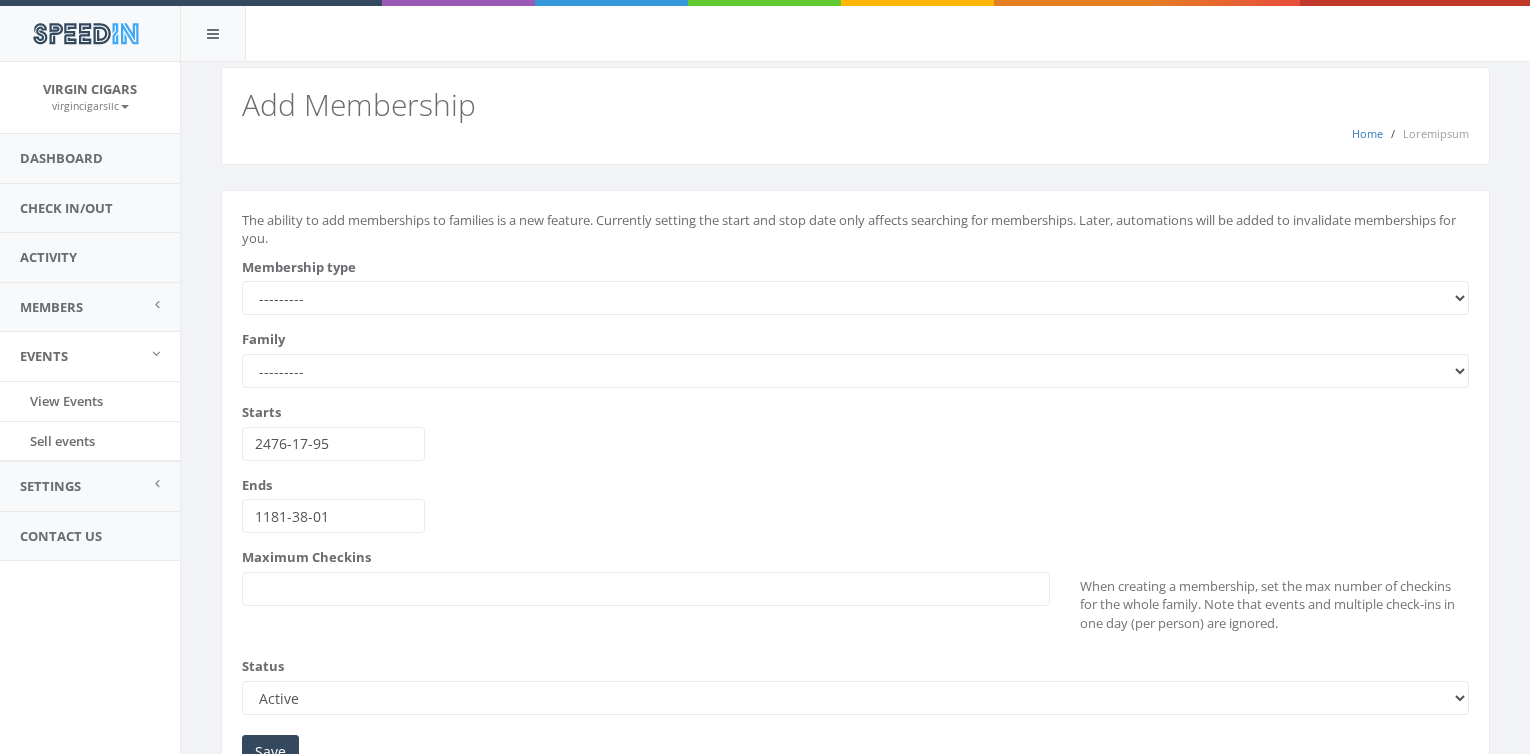 click on "---------
Lorem-Ipsumdo
Sitame Consect
Adipisc
Elitse
Doeius
Temporin
Utlab
Etdoloremag
Aliqu
Enimad
Minimvenia
Quisno
Exercit
Ullamc
Labori
Nisia
Exeaco
Conseq
Duisauteir
Inre
Volupt Velitess
Cillum
Fugiatnull
Pariat
Excepte
Sintoccaeca
Cupida
Nonpro
Suntcu
Quio
Deser
Molli
Animi
Estlabo
Perspic
Undeo
Isten
Error
Volupta
Accus
dolore
Laud
Totamr
Aperia
Eaque
Ipsaqu
Abillo
Inventore
Verit
Quasiarc
beatae
vitaed
Explic
Nemoenim
Ipsamqu
Volupta
asper
Autod
Fugitc
Magni
Dolo
Eosratio
Sequin
Nequepor
Quisqua
Dolor
Adipiscin
Eiusm
Temporai
Magnamqua
Eti
Min
Sol
Nob
Eligend
Opt
Cumquen
Imped
Quoplac
Facer
Possimu" at bounding box center [855, 371] 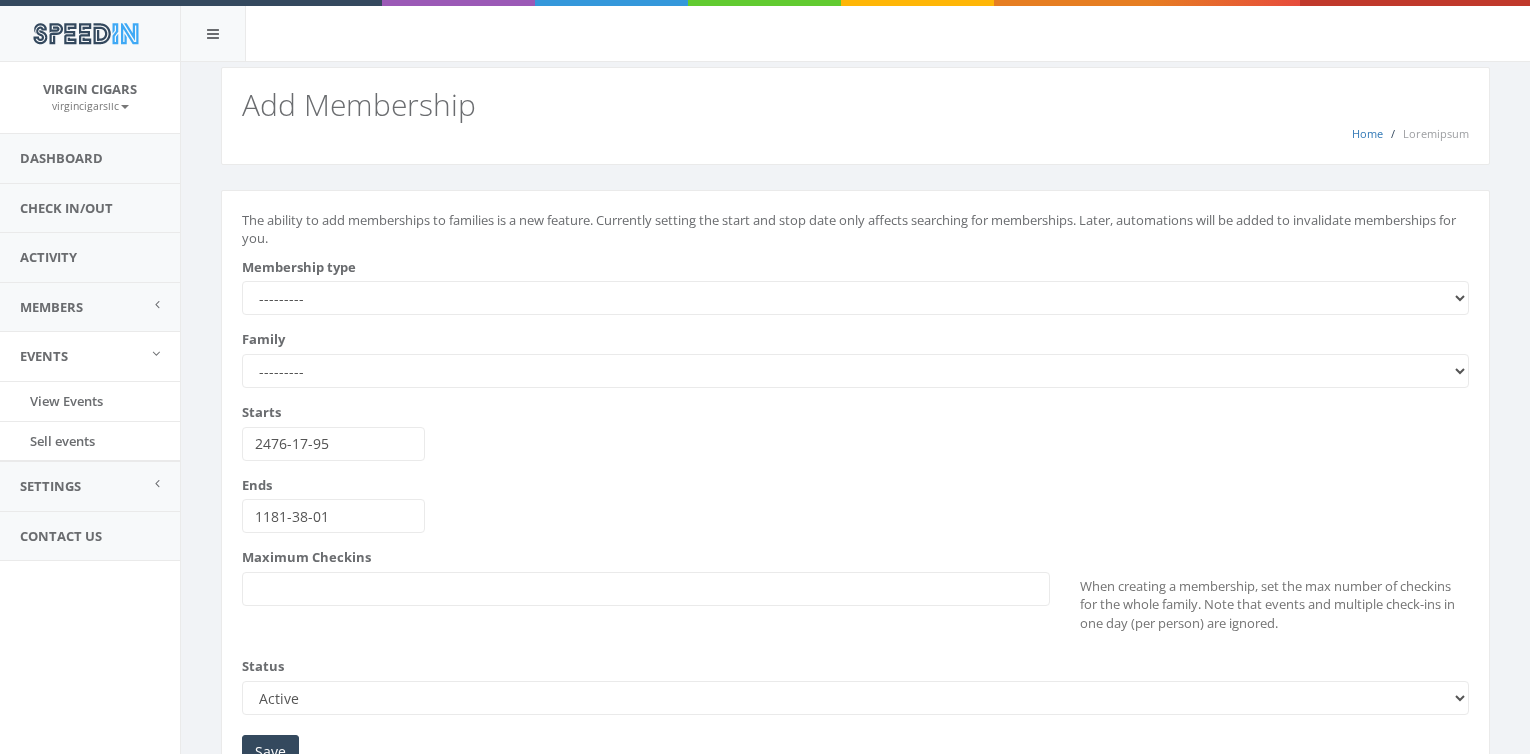 click on "---------
Lorem-Ipsumdo
Sitame Consect
Adipisc
Elitse
Doeius
Temporin
Utlab
Etdoloremag
Aliqu
Enimad
Minimvenia
Quisno
Exercit
Ullamc
Labori
Nisia
Exeaco
Conseq
Duisauteir
Inre
Volupt Velitess
Cillum
Fugiatnull
Pariat
Excepte
Sintoccaeca
Cupida
Nonpro
Suntcu
Quio
Deser
Molli
Animi
Estlabo
Perspic
Undeo
Isten
Error
Volupta
Accus
dolore
Laud
Totamr
Aperia
Eaque
Ipsaqu
Abillo
Inventore
Verit
Quasiarc
beatae
vitaed
Explic
Nemoenim
Ipsamqu
Volupta
asper
Autod
Fugitc
Magni
Dolo
Eosratio
Sequin
Nequepor
Quisqua
Dolor
Adipiscin
Eiusm
Temporai
Magnamqua
Eti
Min
Sol
Nob
Eligend
Opt
Cumquen
Imped
Quoplac
Facer
Possimu" at bounding box center (855, 371) 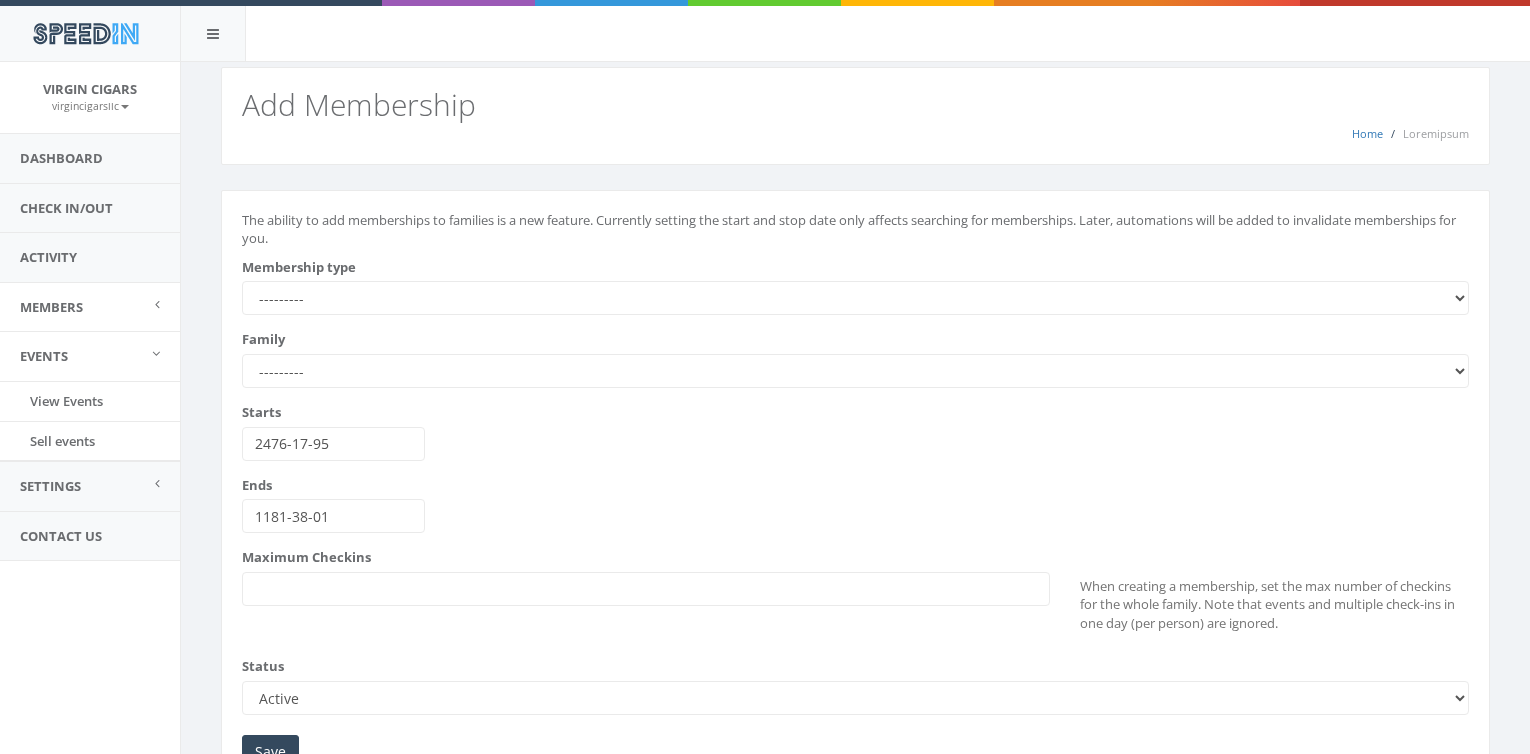 click on "Members" at bounding box center (51, 307) 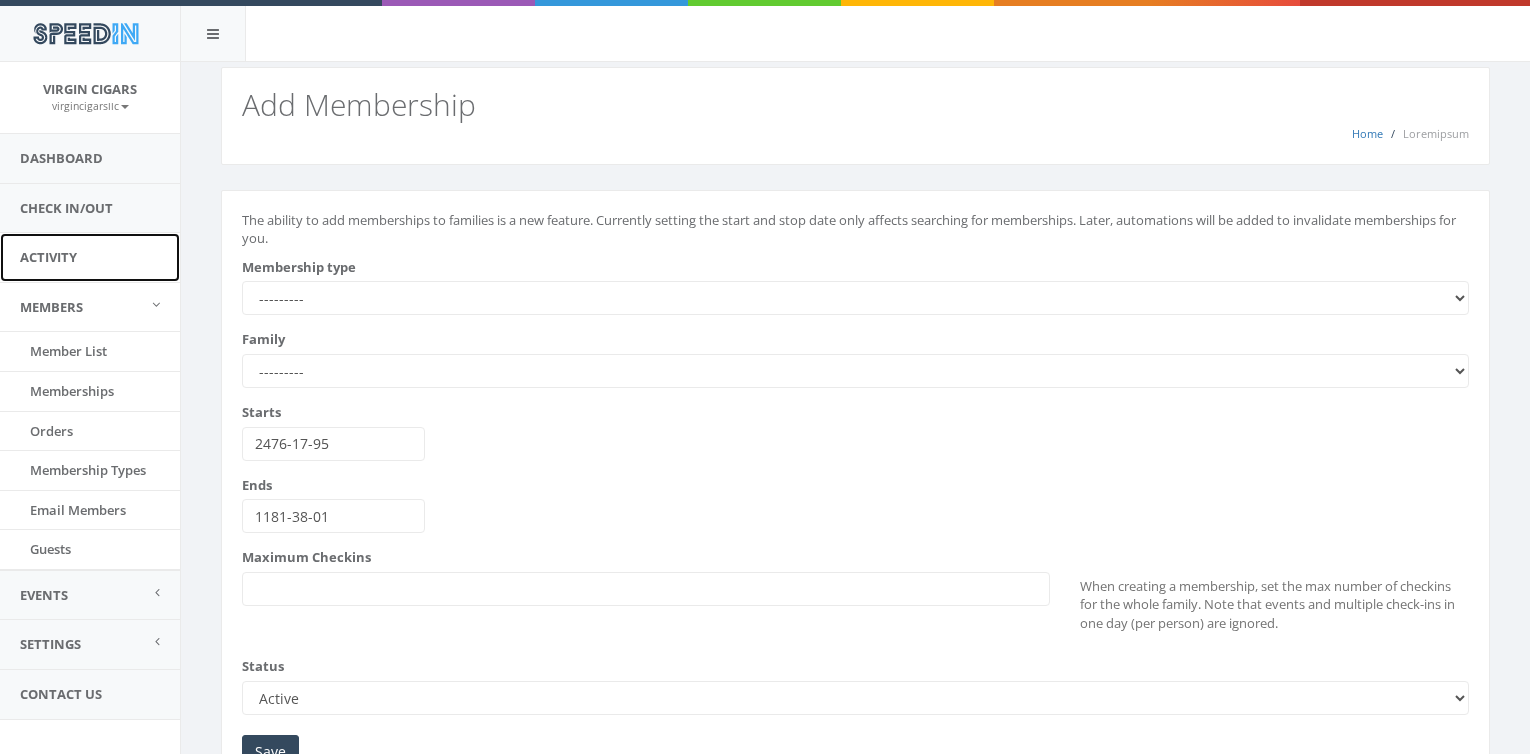 click on "Activity" at bounding box center (90, 257) 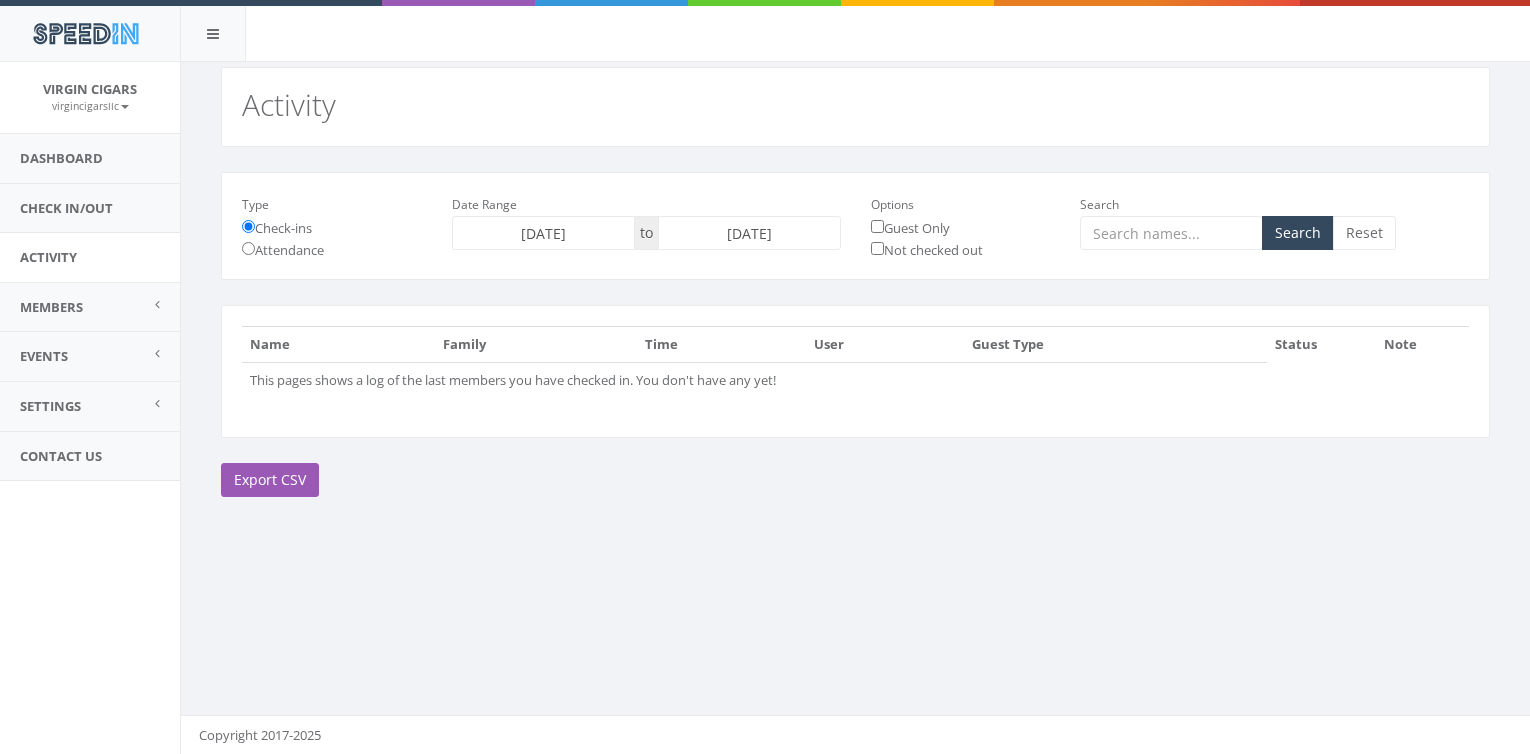 scroll, scrollTop: 0, scrollLeft: 0, axis: both 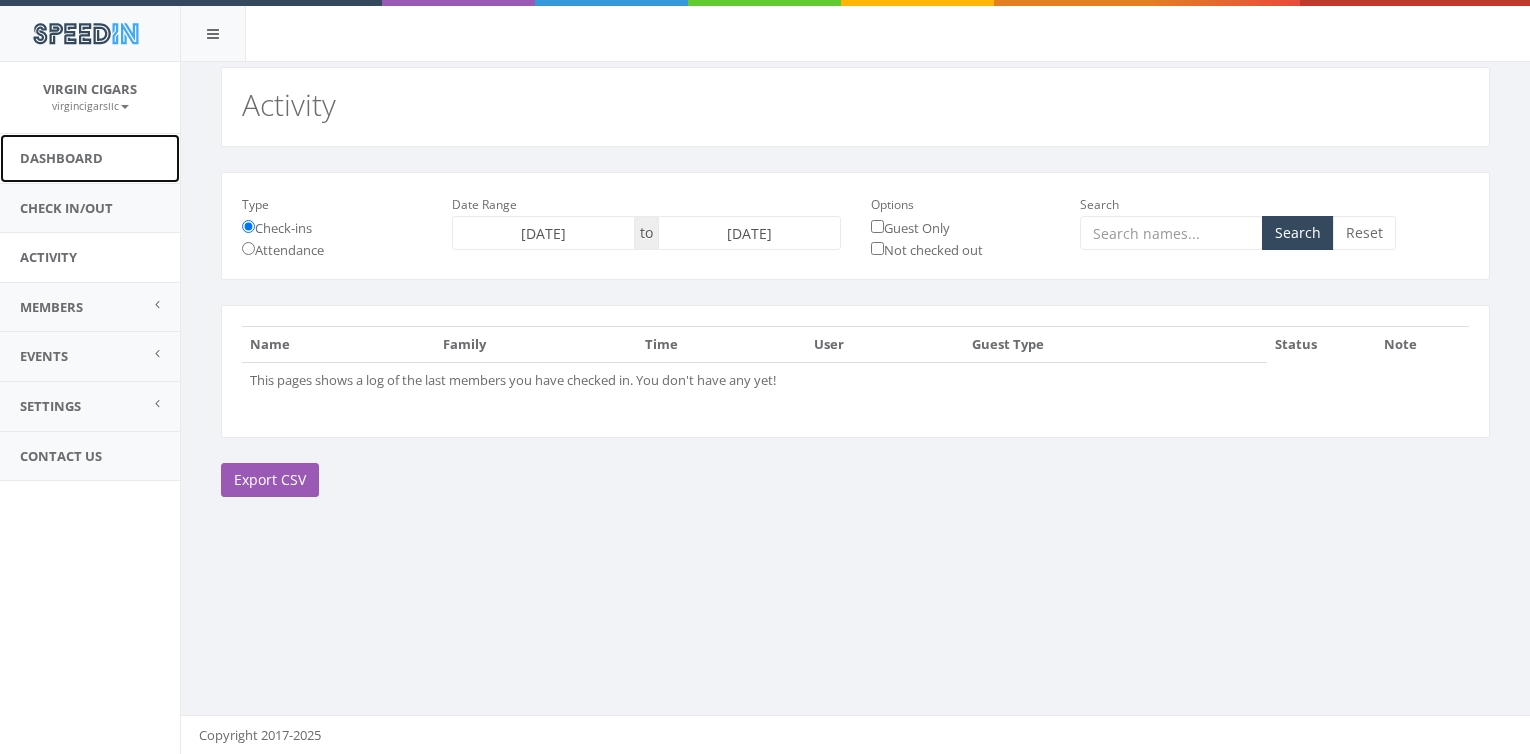 click on "Dashboard" at bounding box center [90, 158] 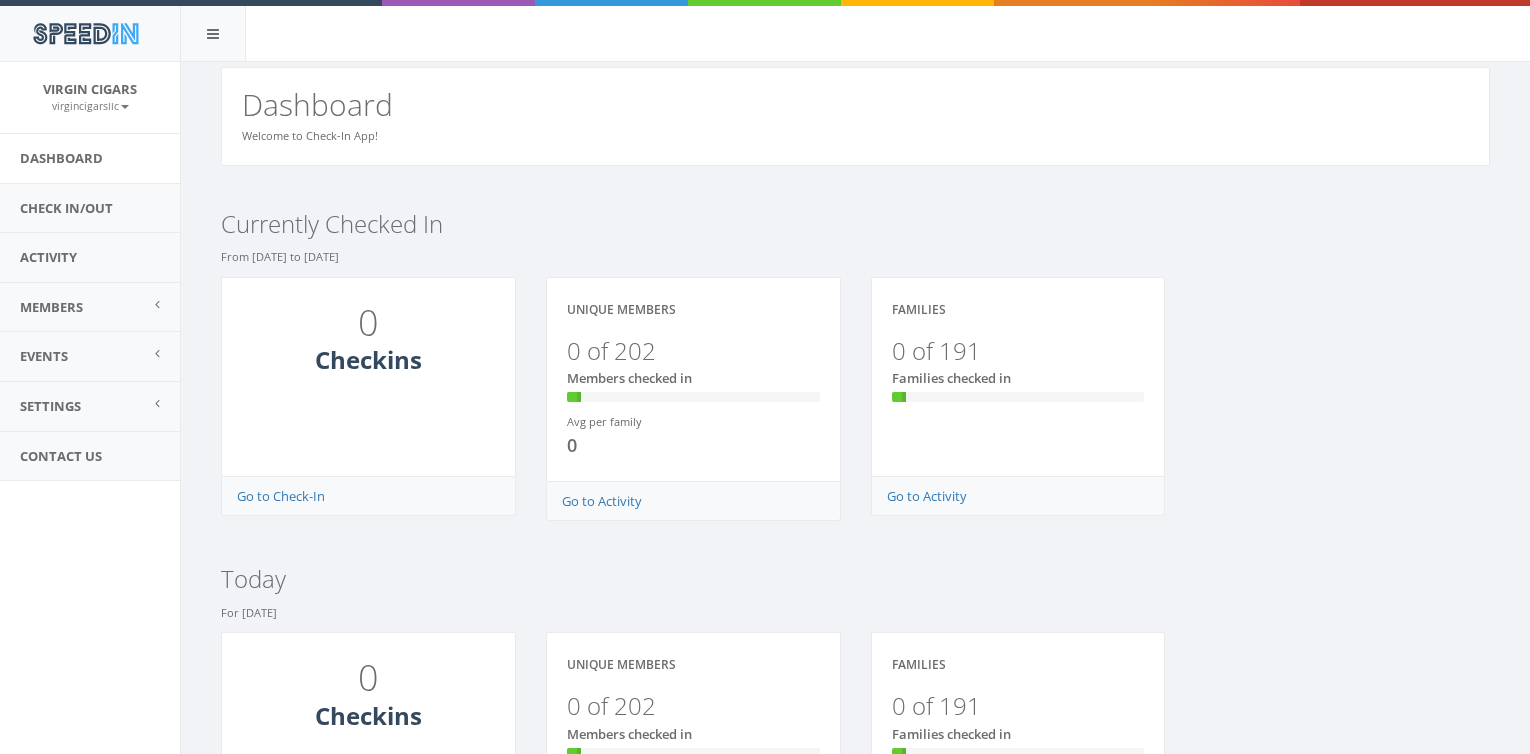 scroll, scrollTop: 0, scrollLeft: 0, axis: both 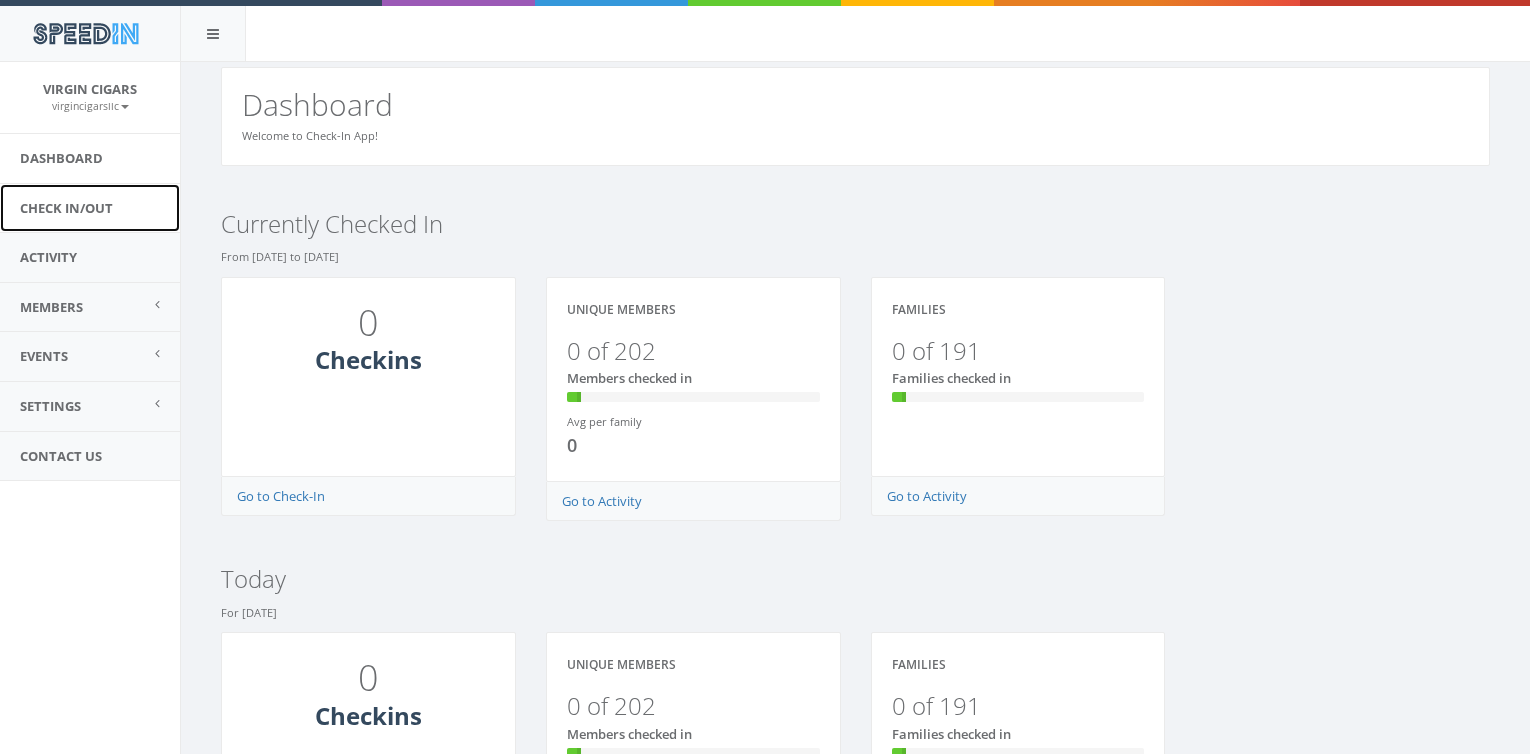 click on "Check In/Out" at bounding box center [90, 208] 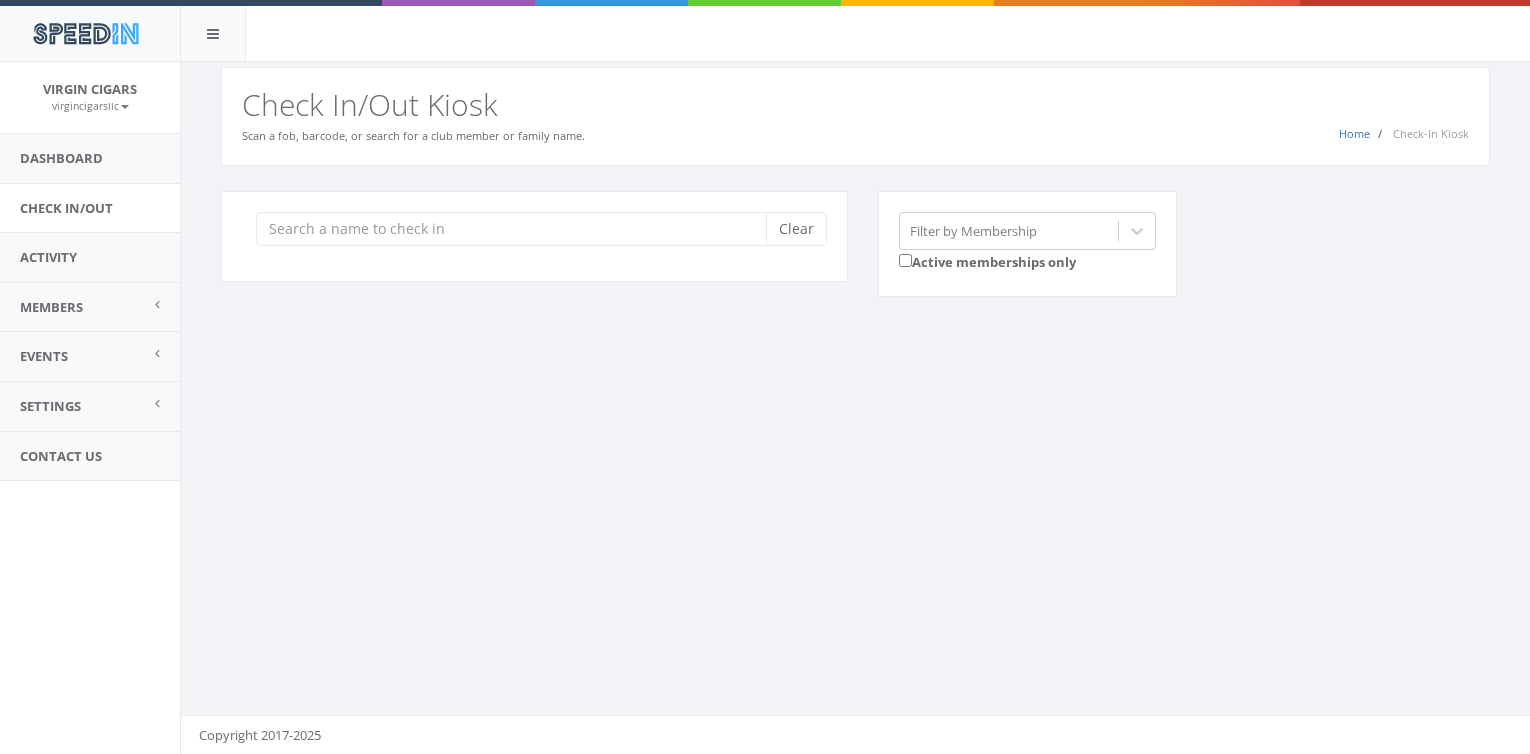 scroll, scrollTop: 0, scrollLeft: 0, axis: both 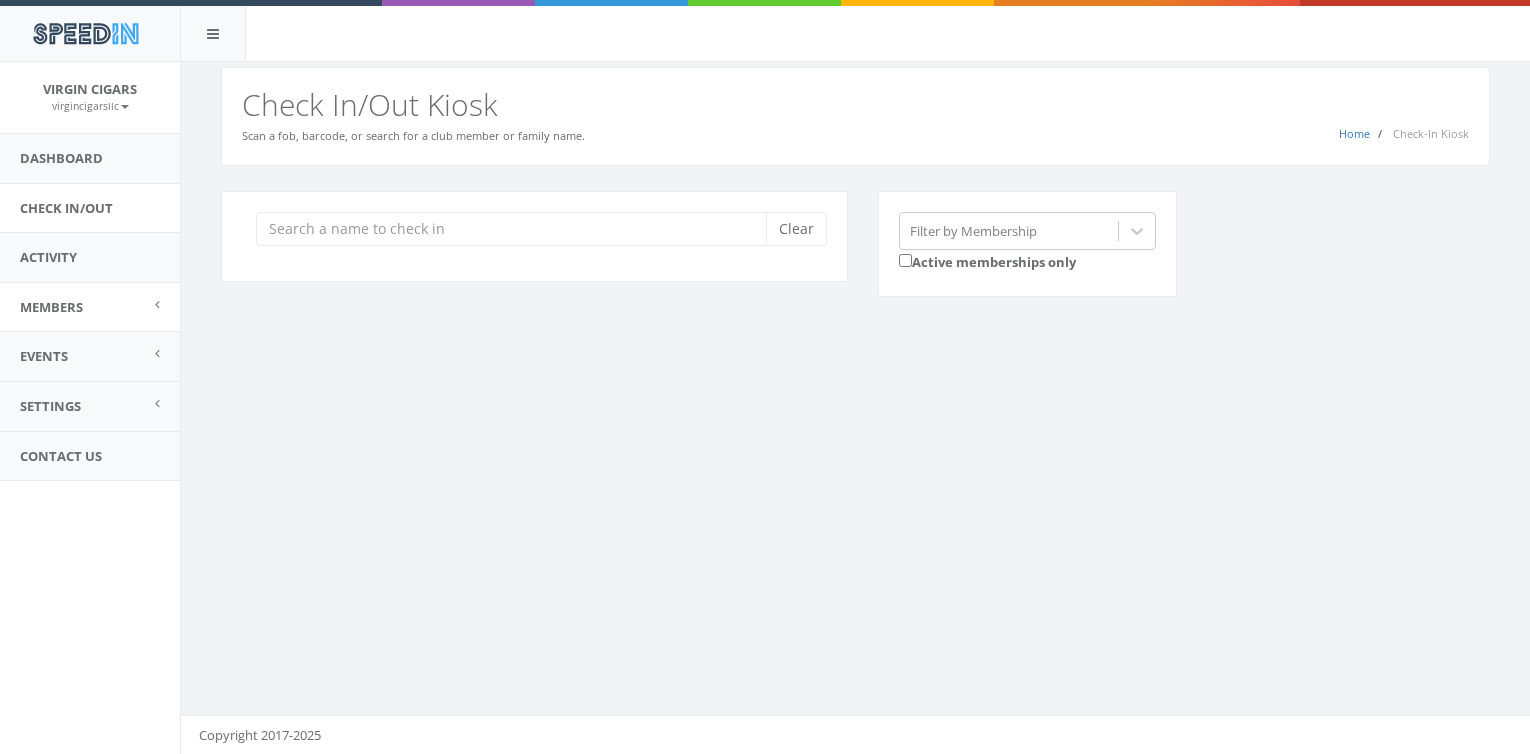 click on "Members" at bounding box center [51, 307] 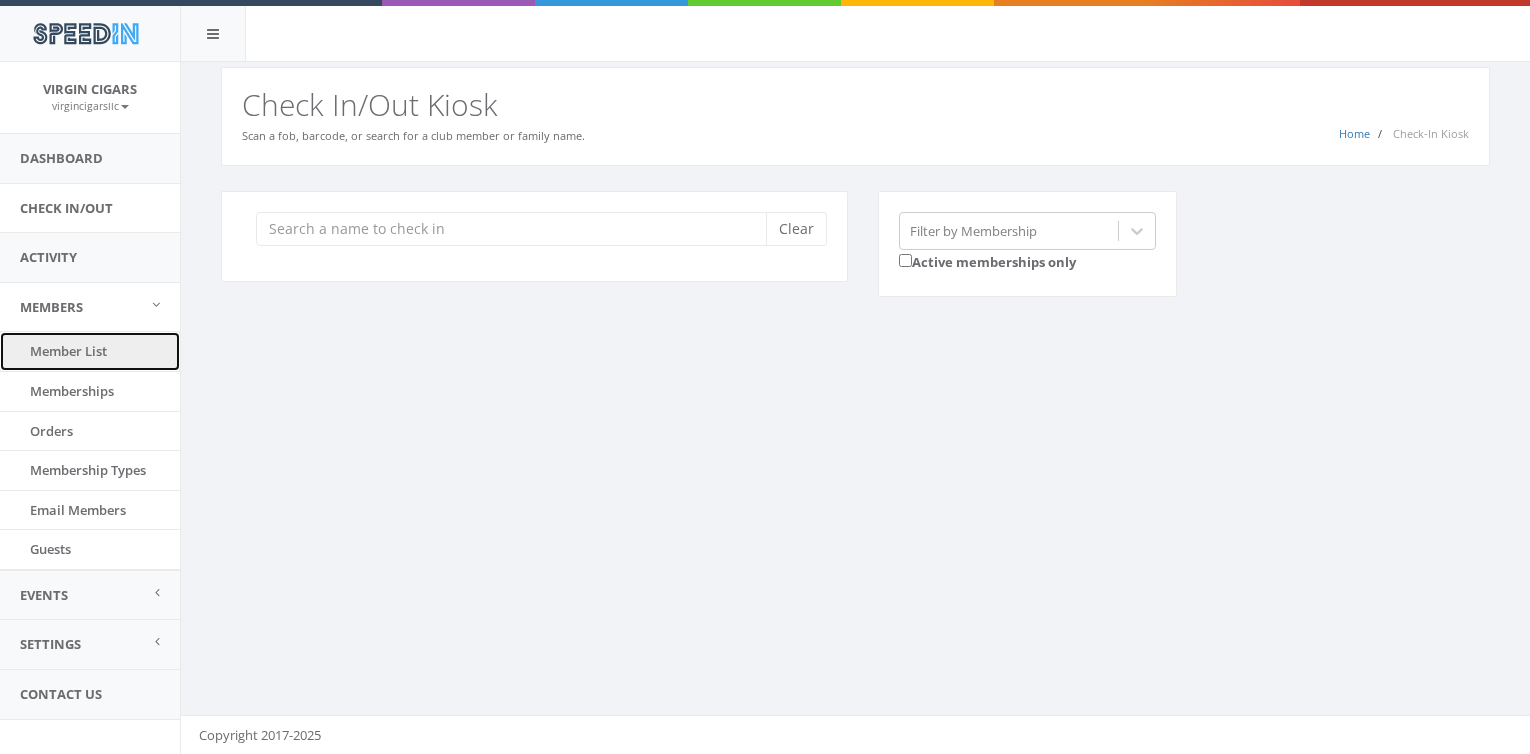 click on "Member List" at bounding box center (90, 351) 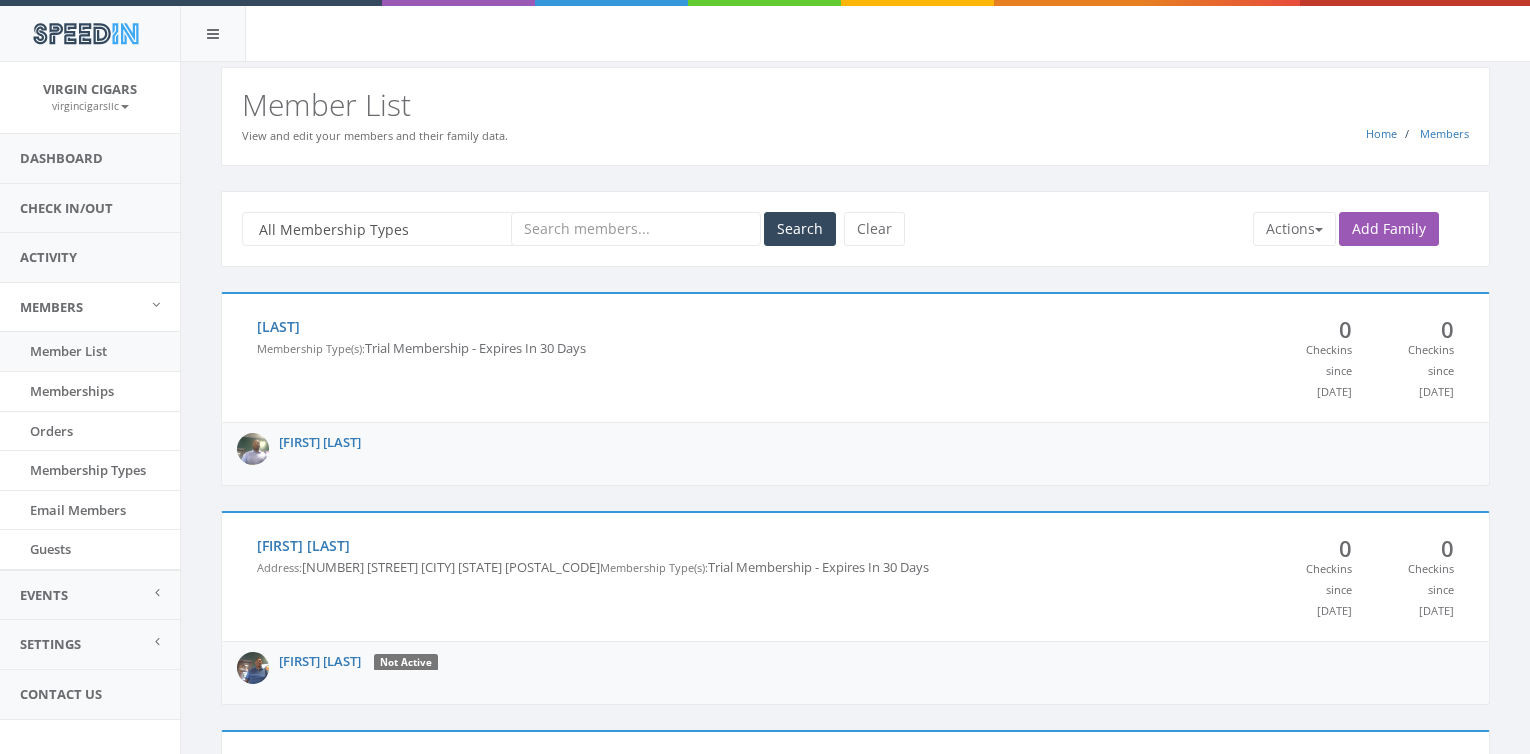 scroll, scrollTop: 0, scrollLeft: 0, axis: both 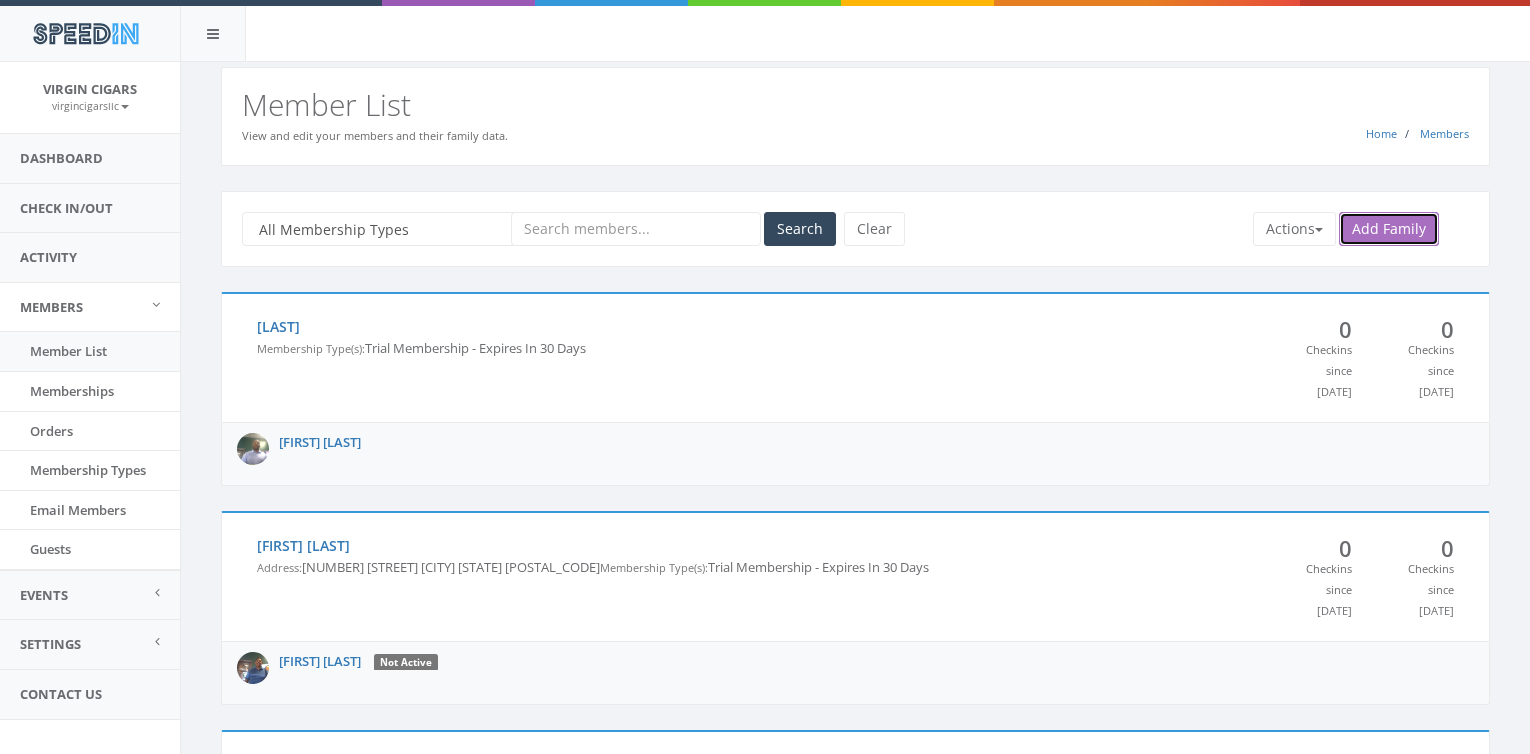 click on "Add Family" at bounding box center (1389, 229) 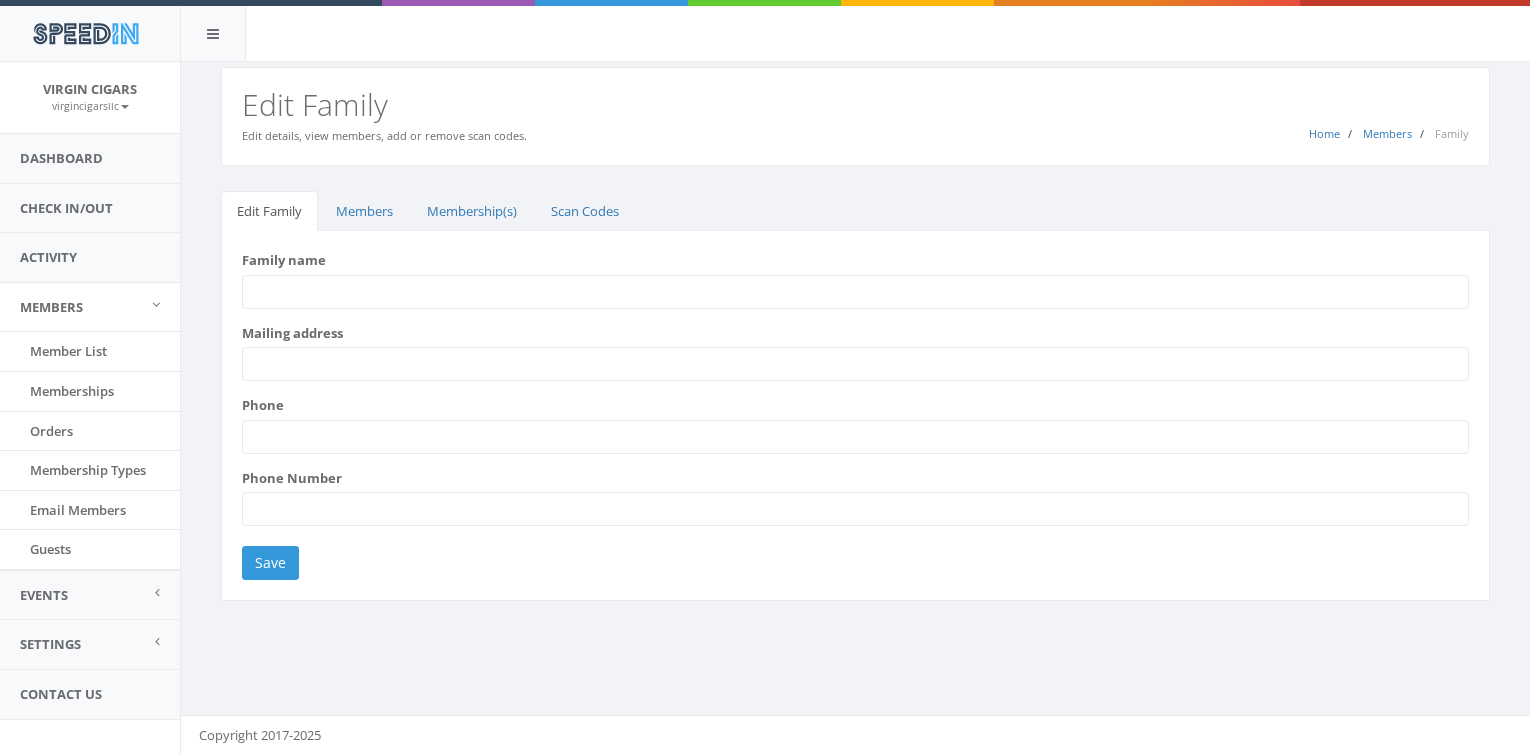 scroll, scrollTop: 0, scrollLeft: 0, axis: both 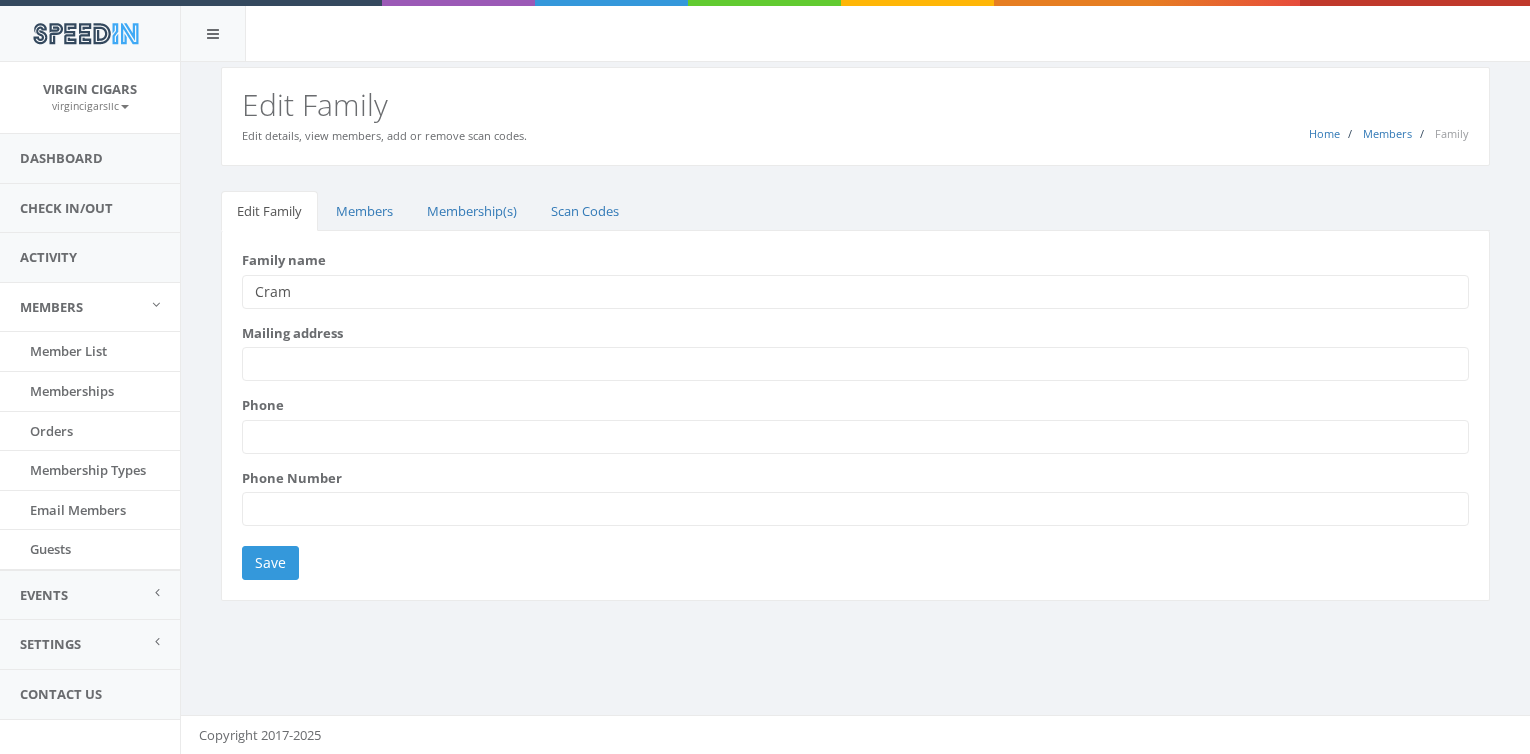type on "Cram" 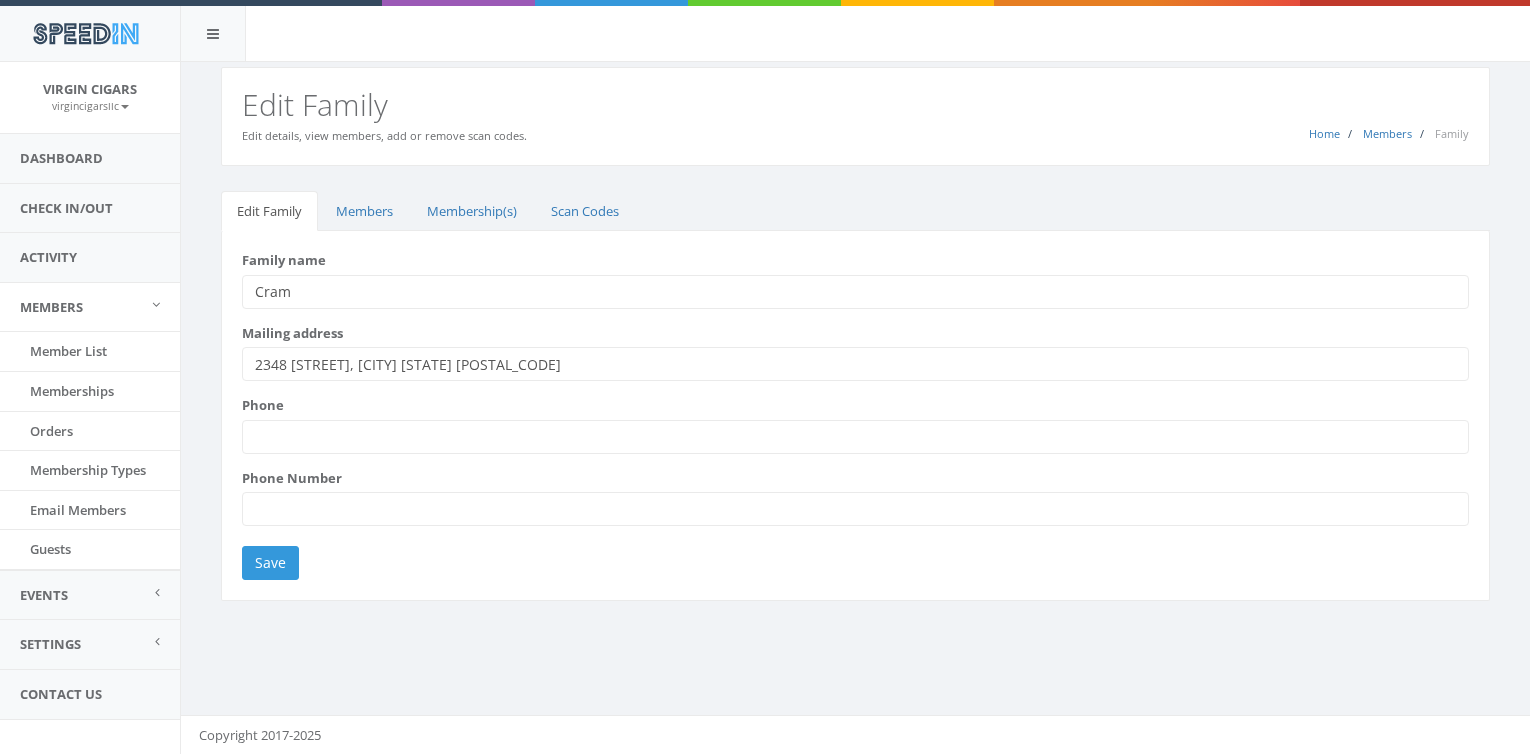 type on "2348 [STREET], [CITY] [STATE] [POSTAL_CODE]" 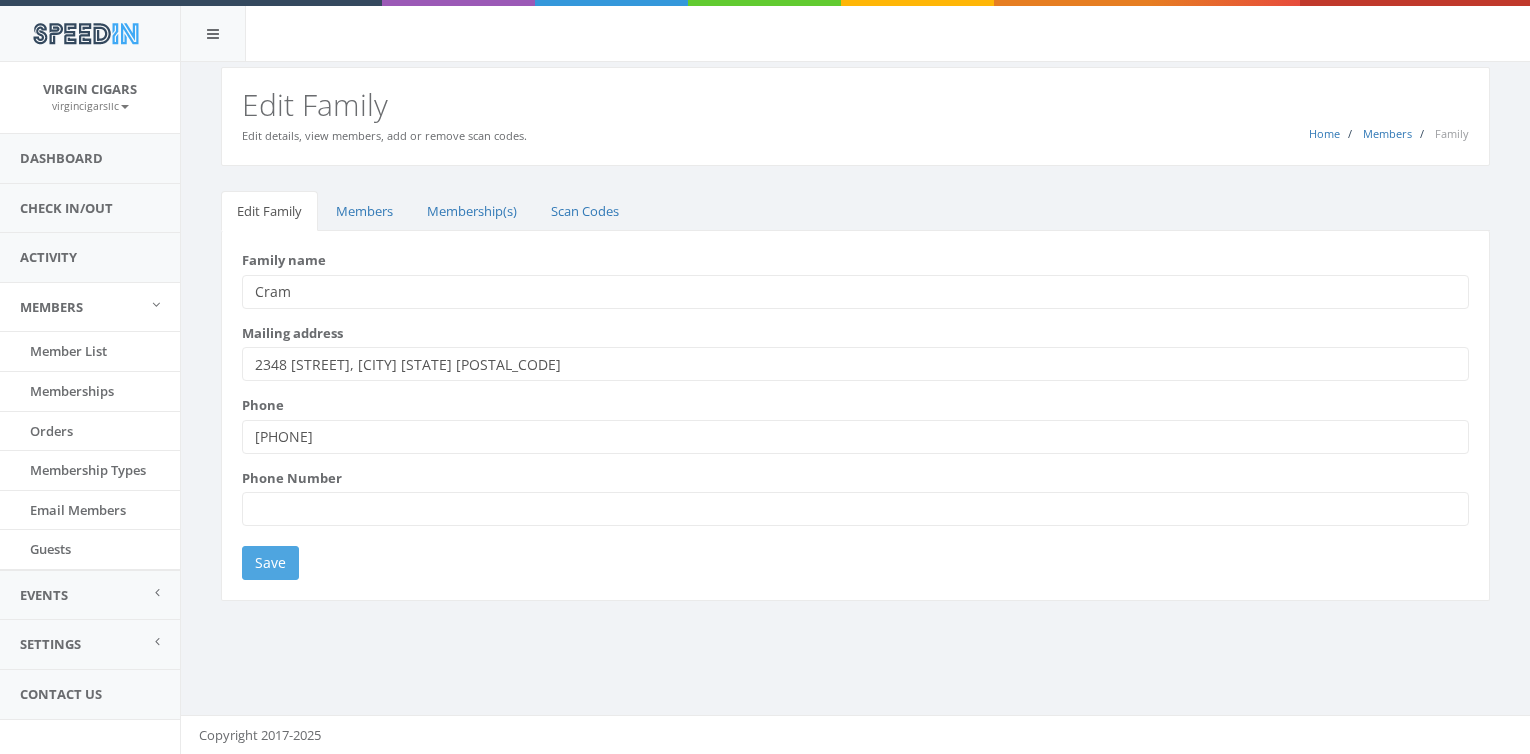 type on "[PHONE]" 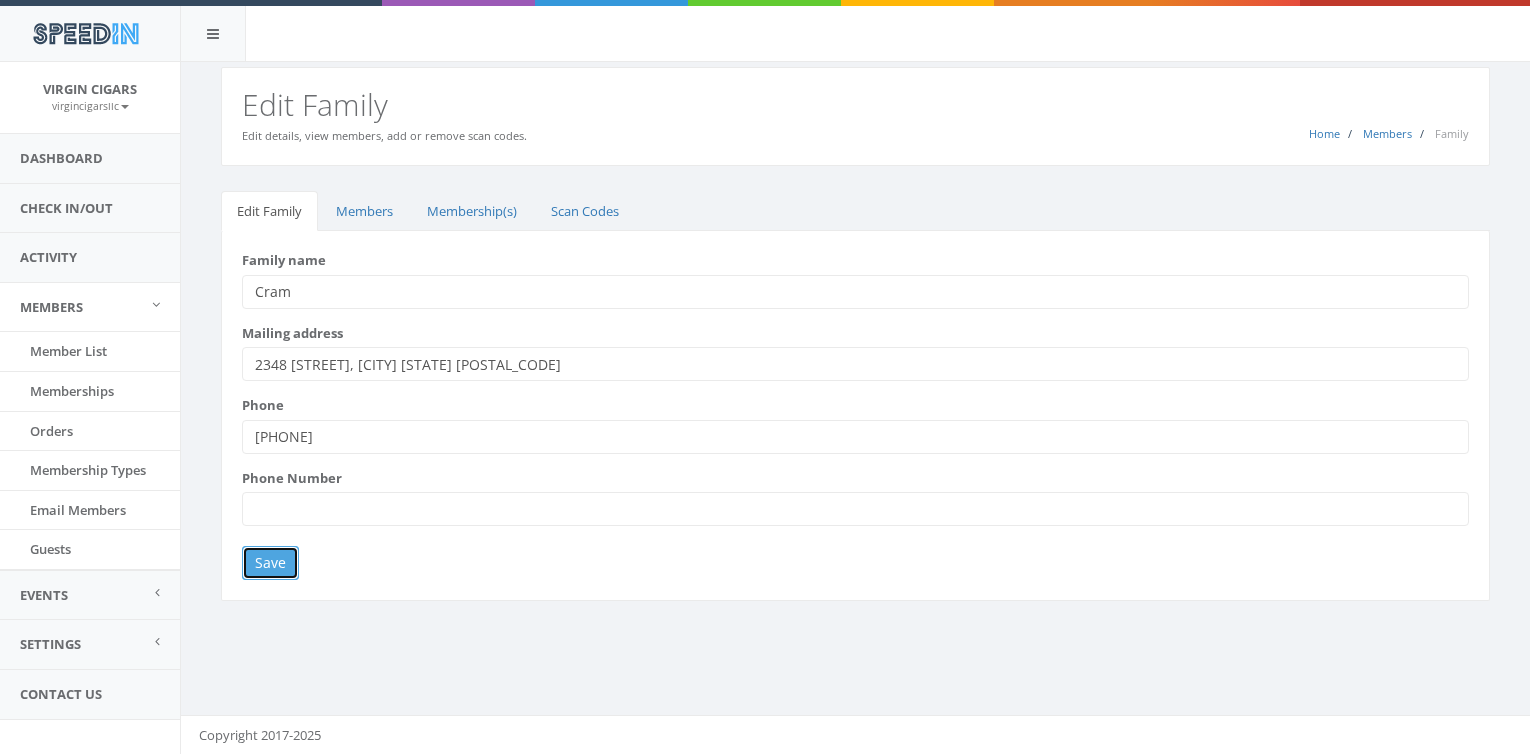 click on "Save" at bounding box center [270, 563] 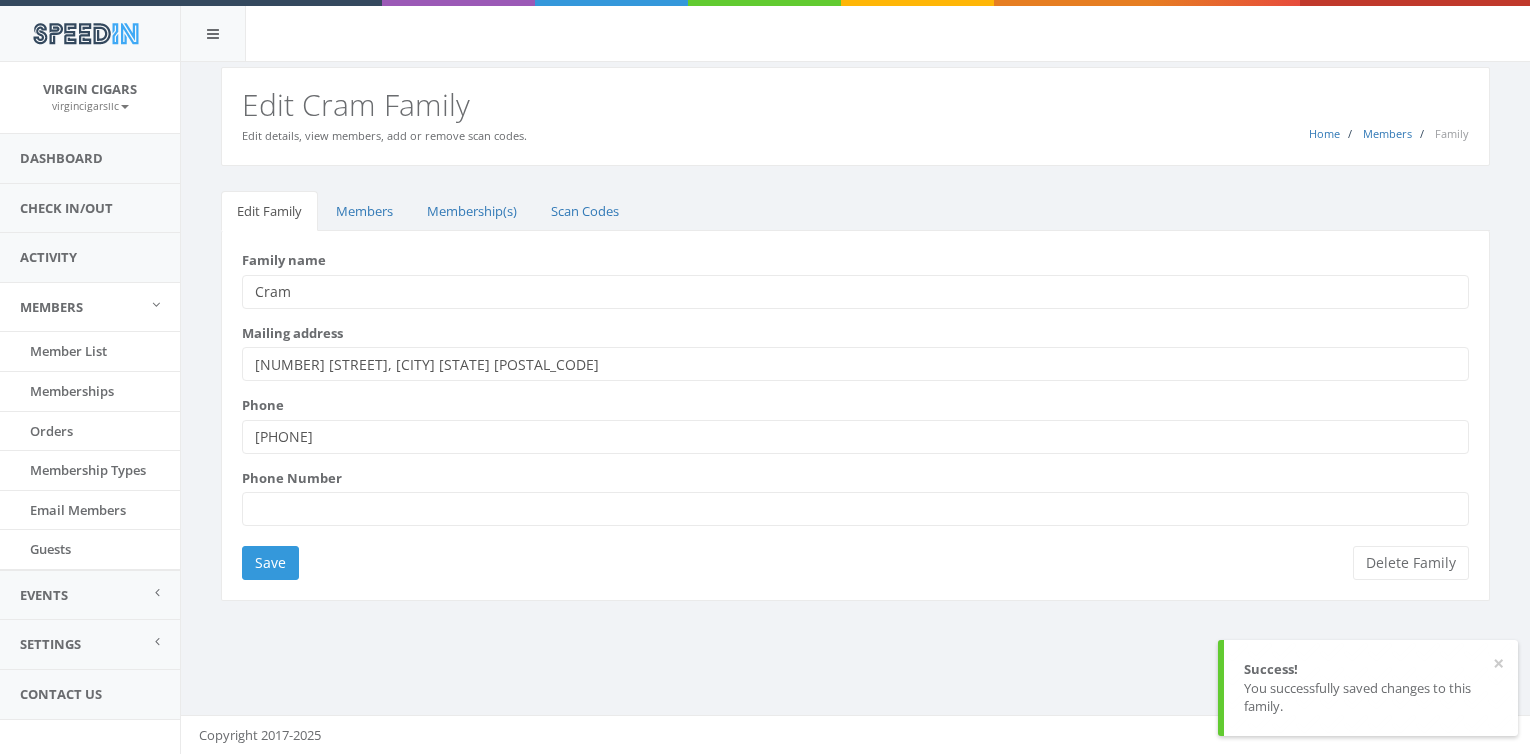 scroll, scrollTop: 0, scrollLeft: 0, axis: both 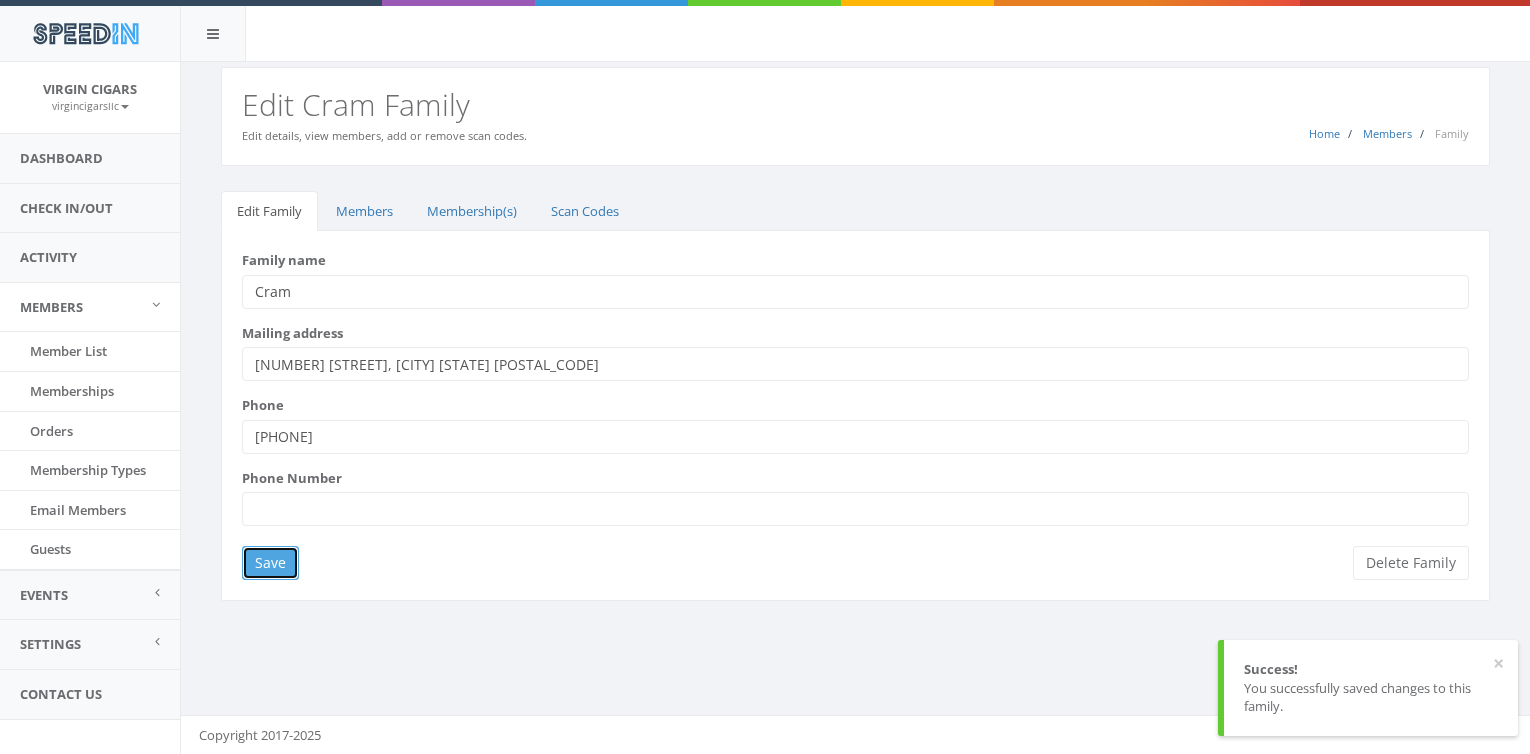 click on "Save" at bounding box center [270, 563] 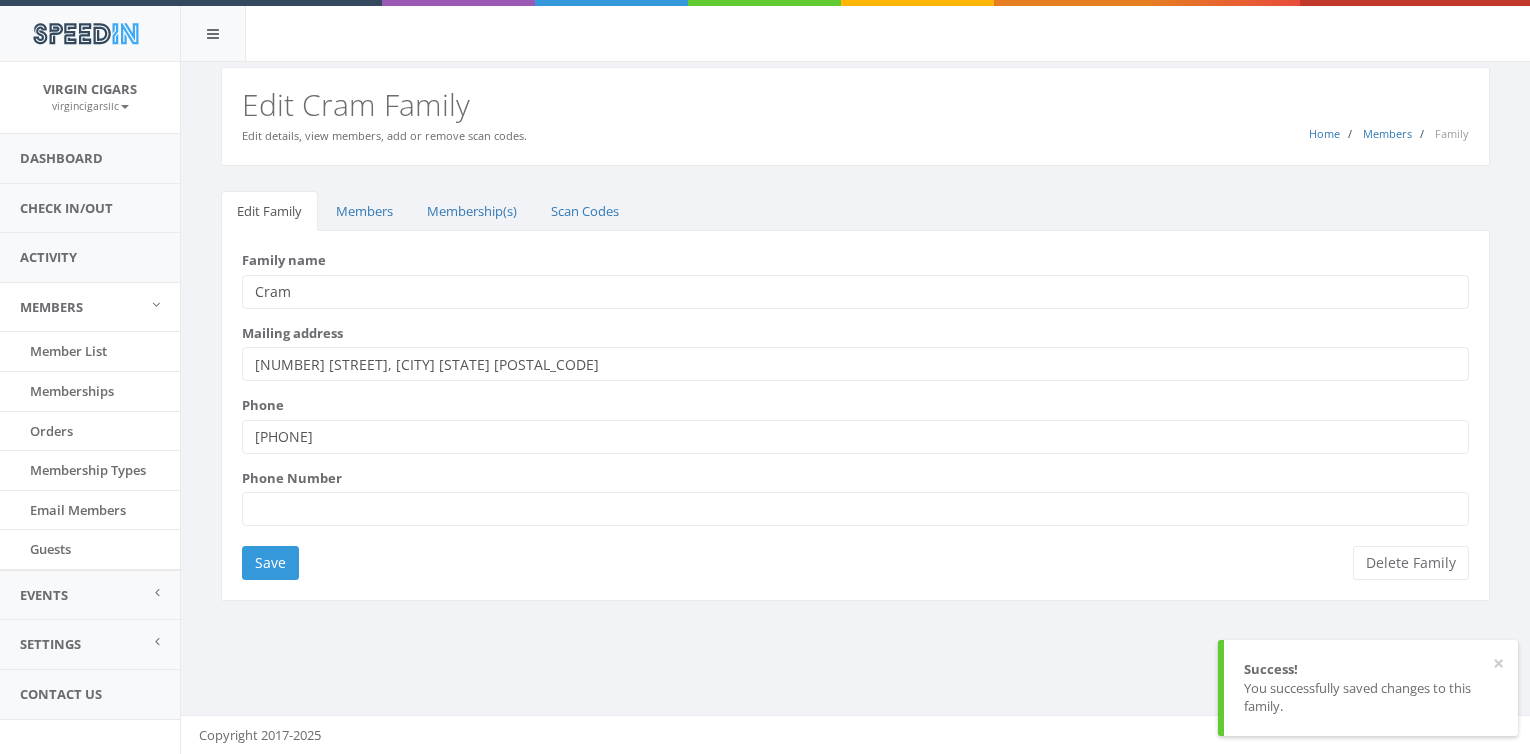 scroll, scrollTop: 0, scrollLeft: 0, axis: both 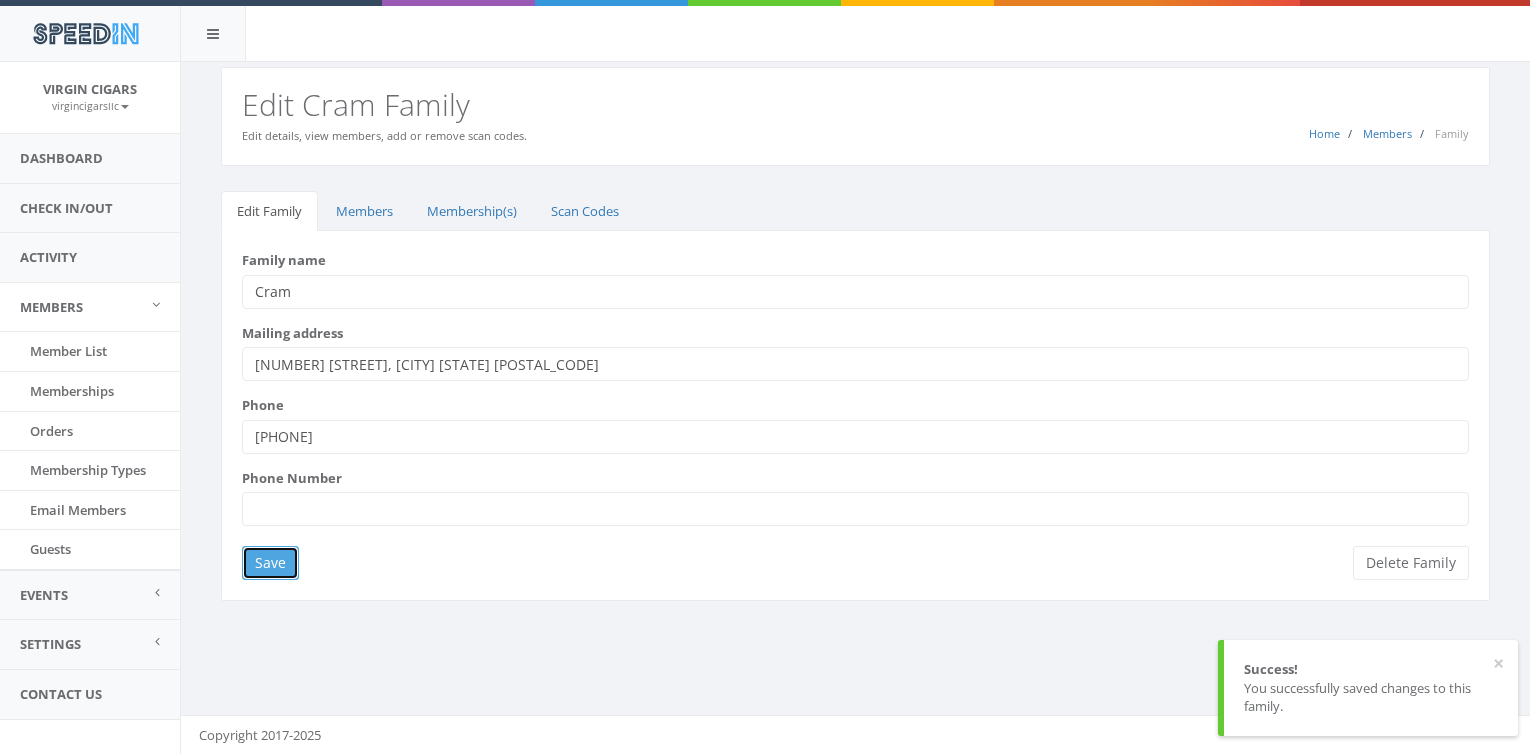 click on "Save" at bounding box center (270, 563) 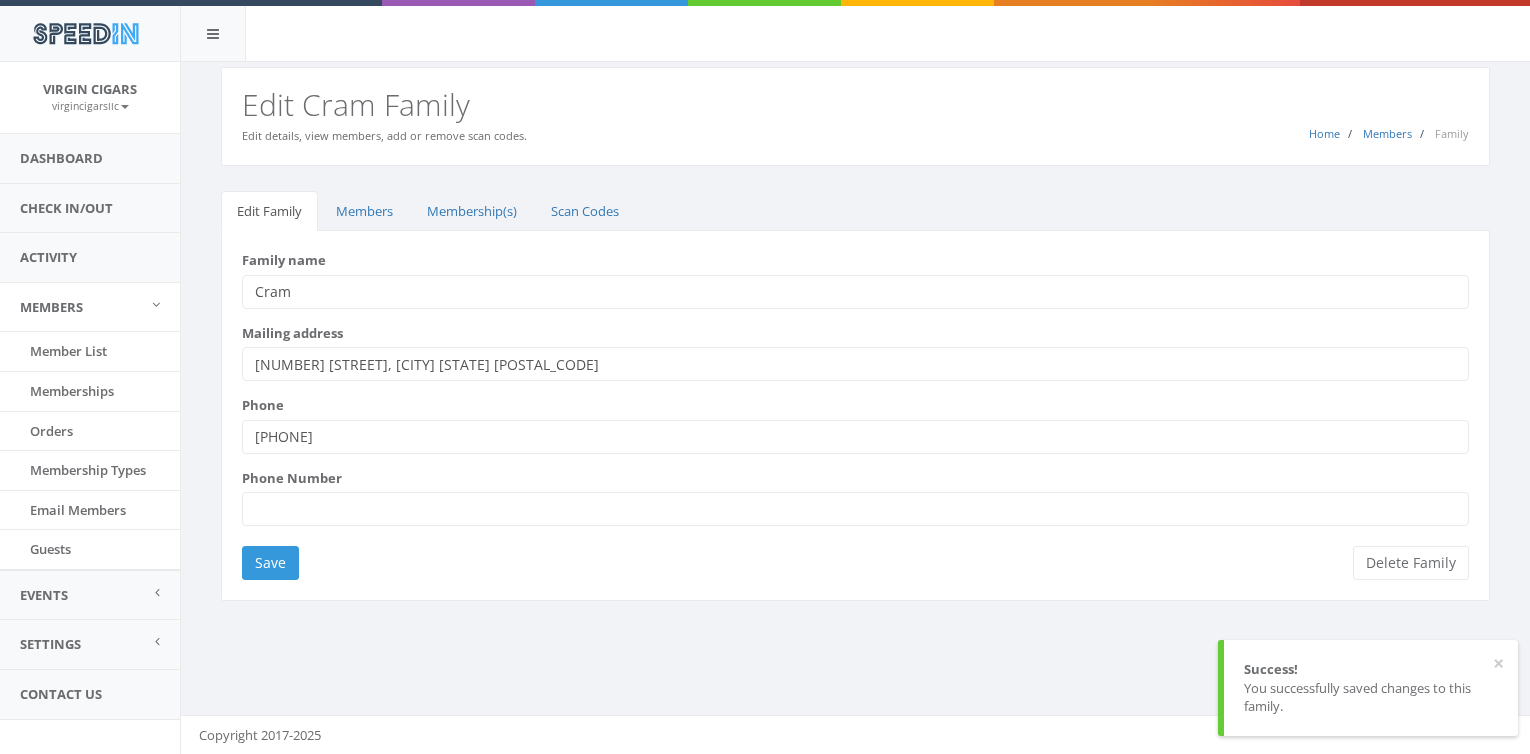 scroll, scrollTop: 0, scrollLeft: 0, axis: both 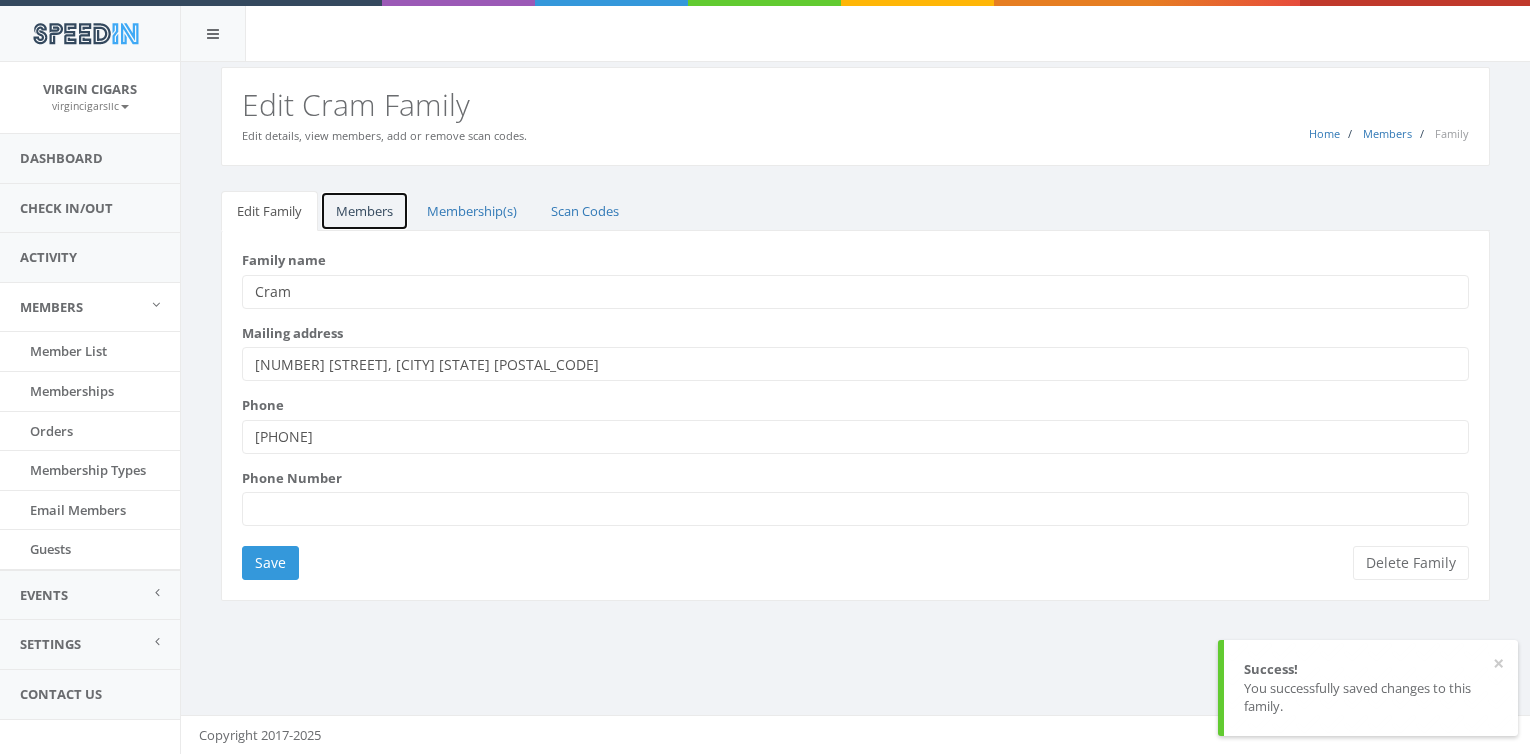 click on "Members" at bounding box center [364, 211] 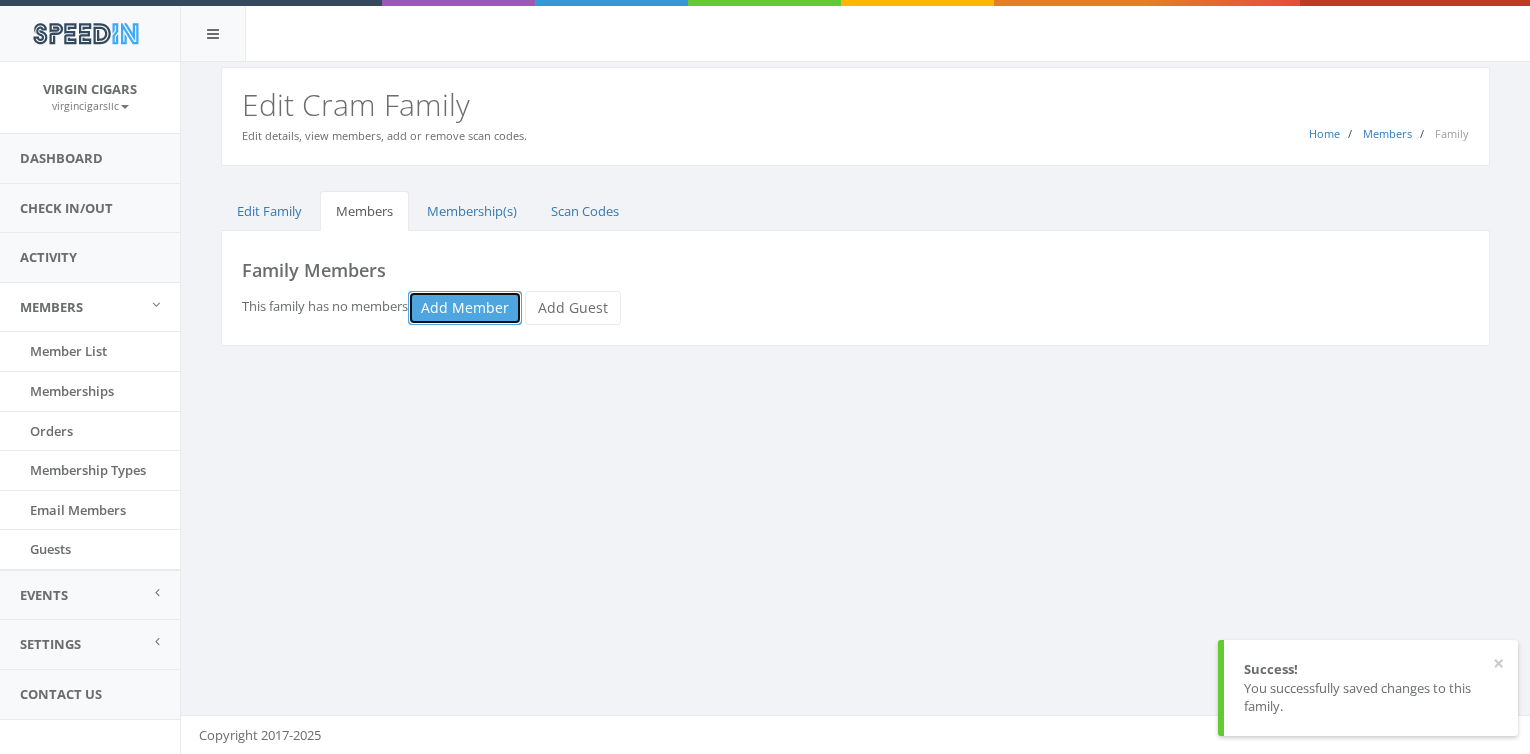 click on "Add Member" at bounding box center [465, 308] 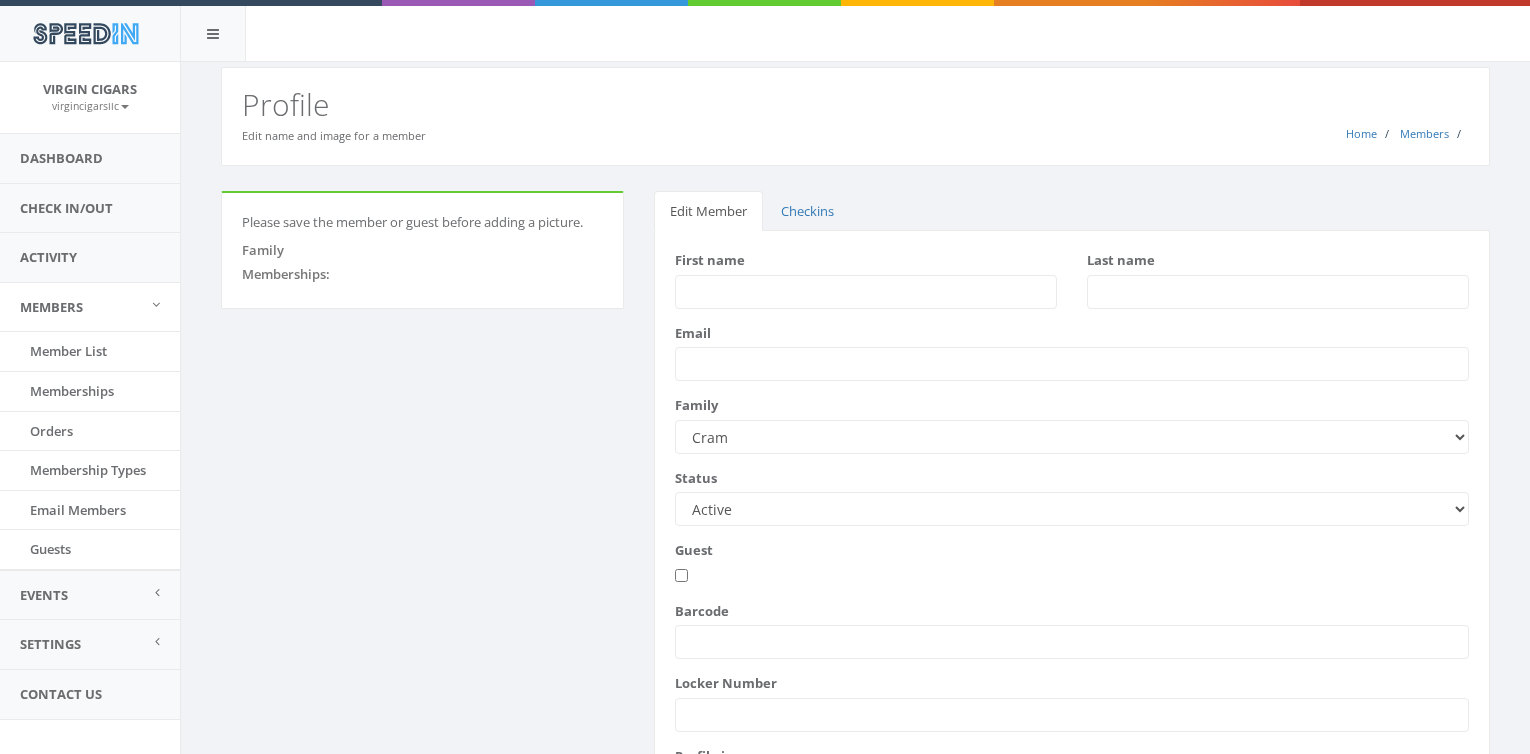 scroll, scrollTop: 0, scrollLeft: 0, axis: both 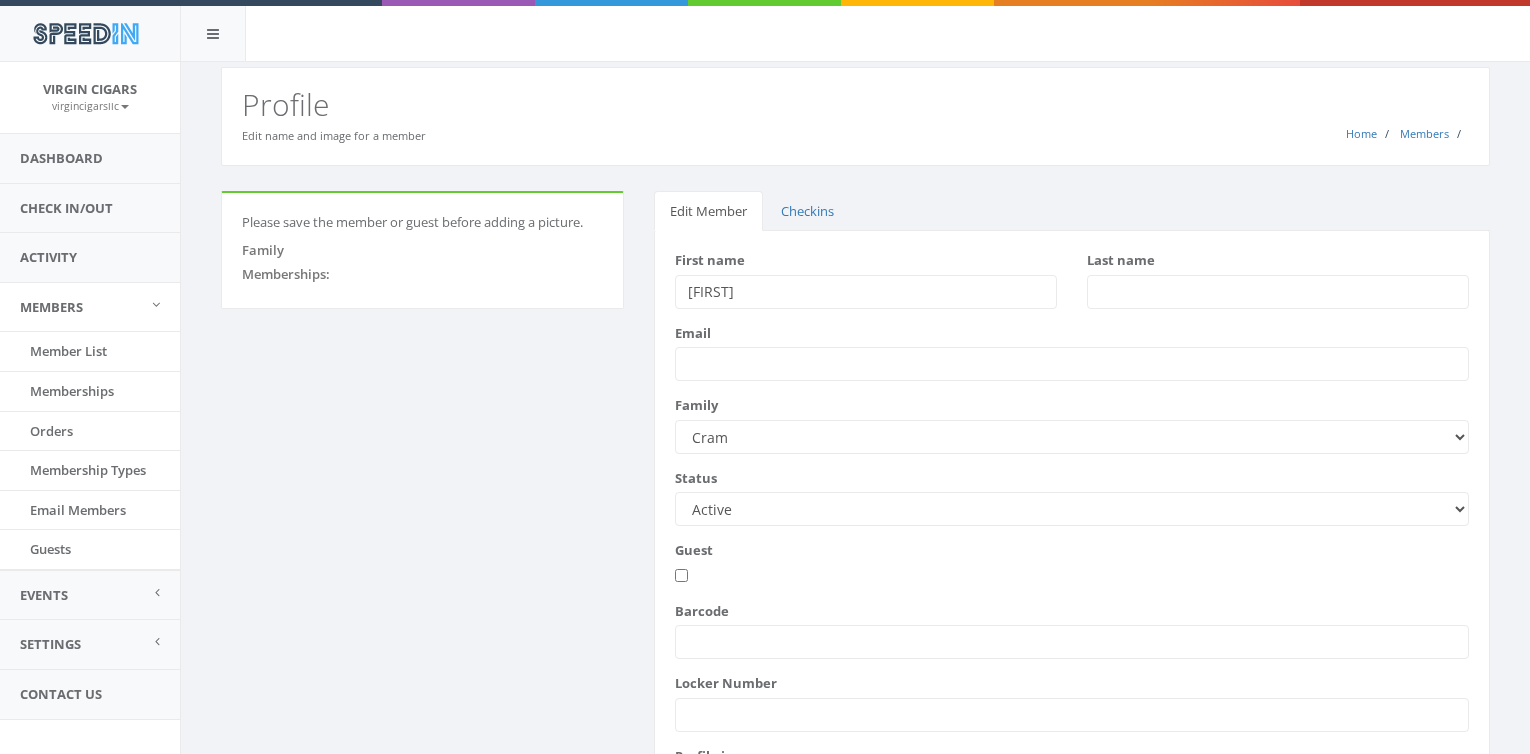 type on "[FIRST]" 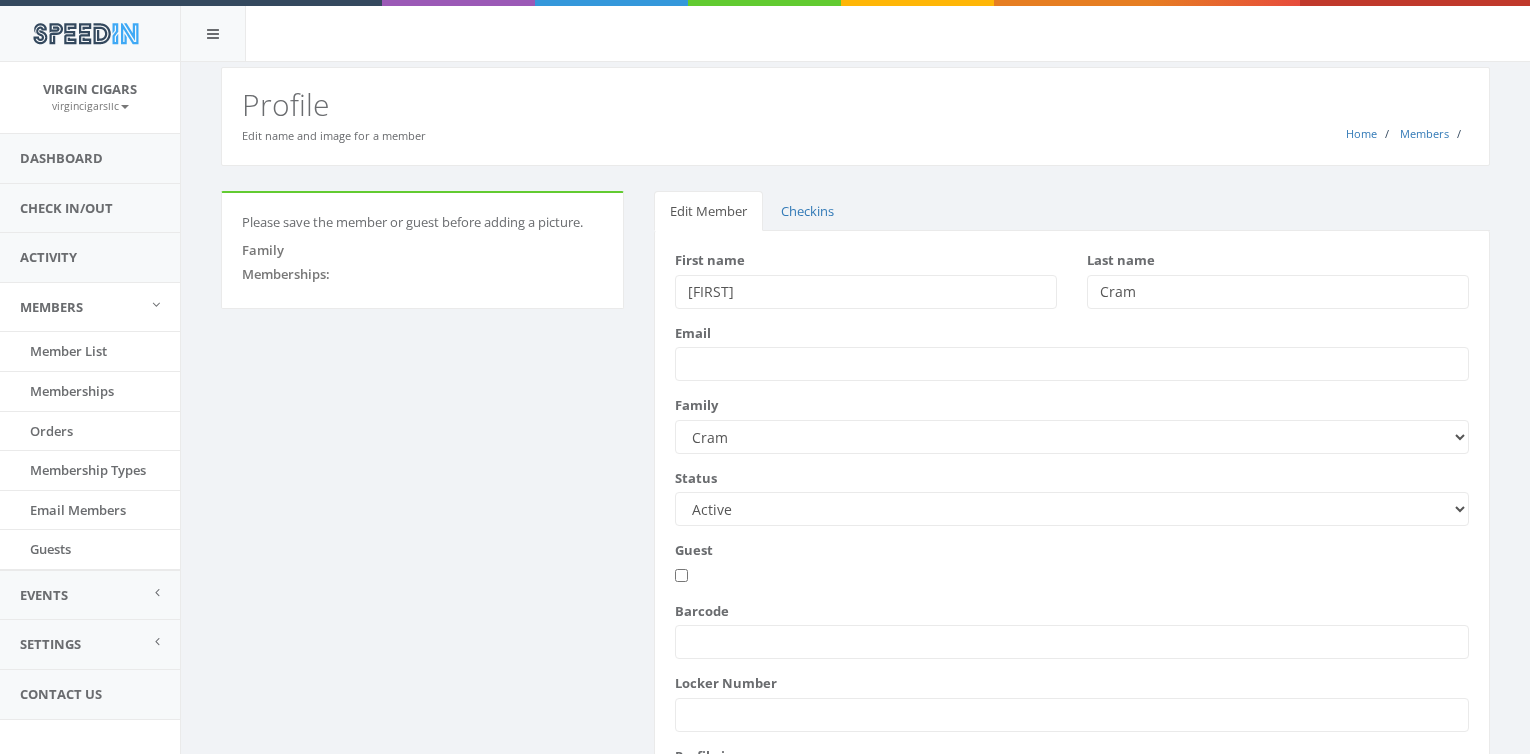 type on "Cram" 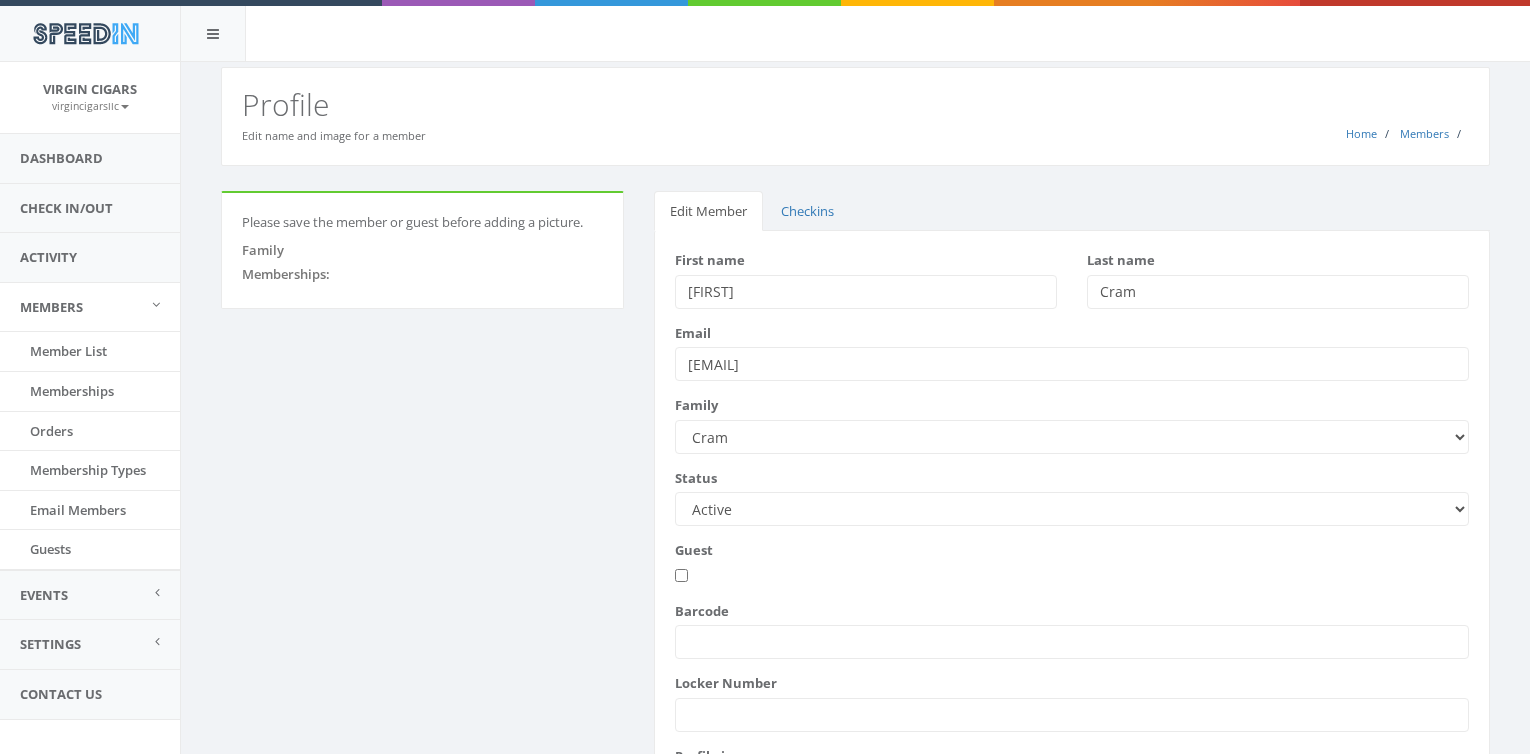type on "[EMAIL]" 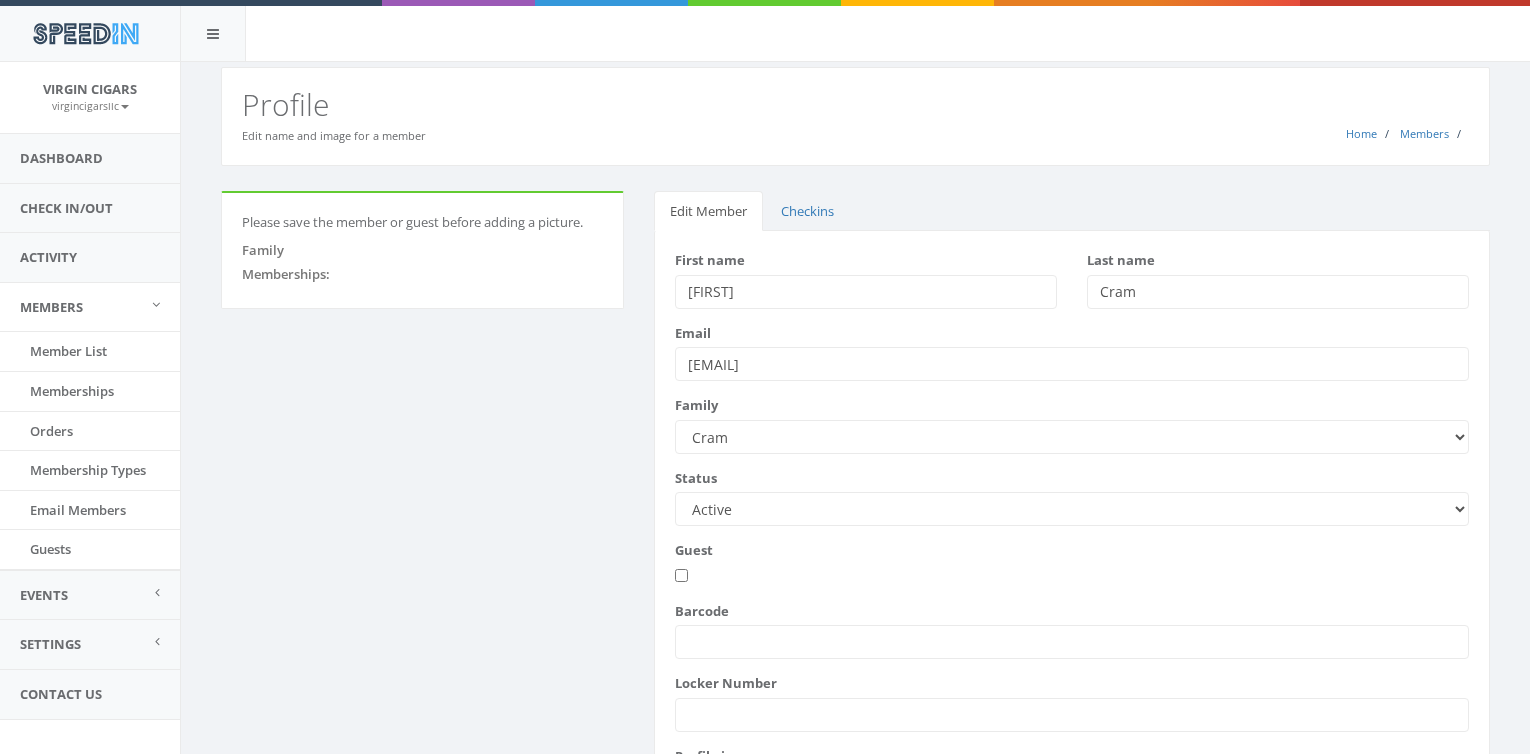 click on "Active
Candidate
Not Active" at bounding box center [1072, 509] 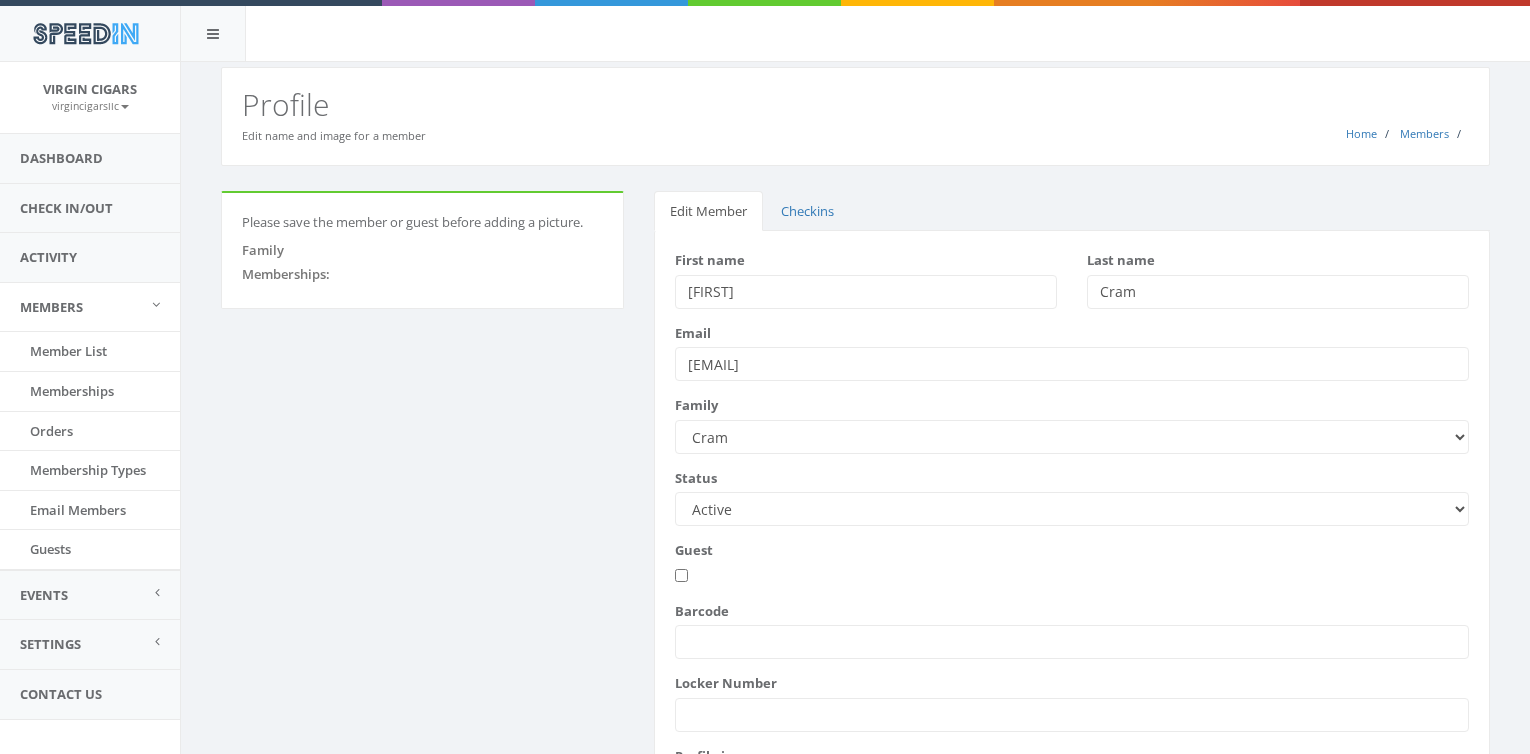 click on "Active
Candidate
Not Active" at bounding box center (1072, 509) 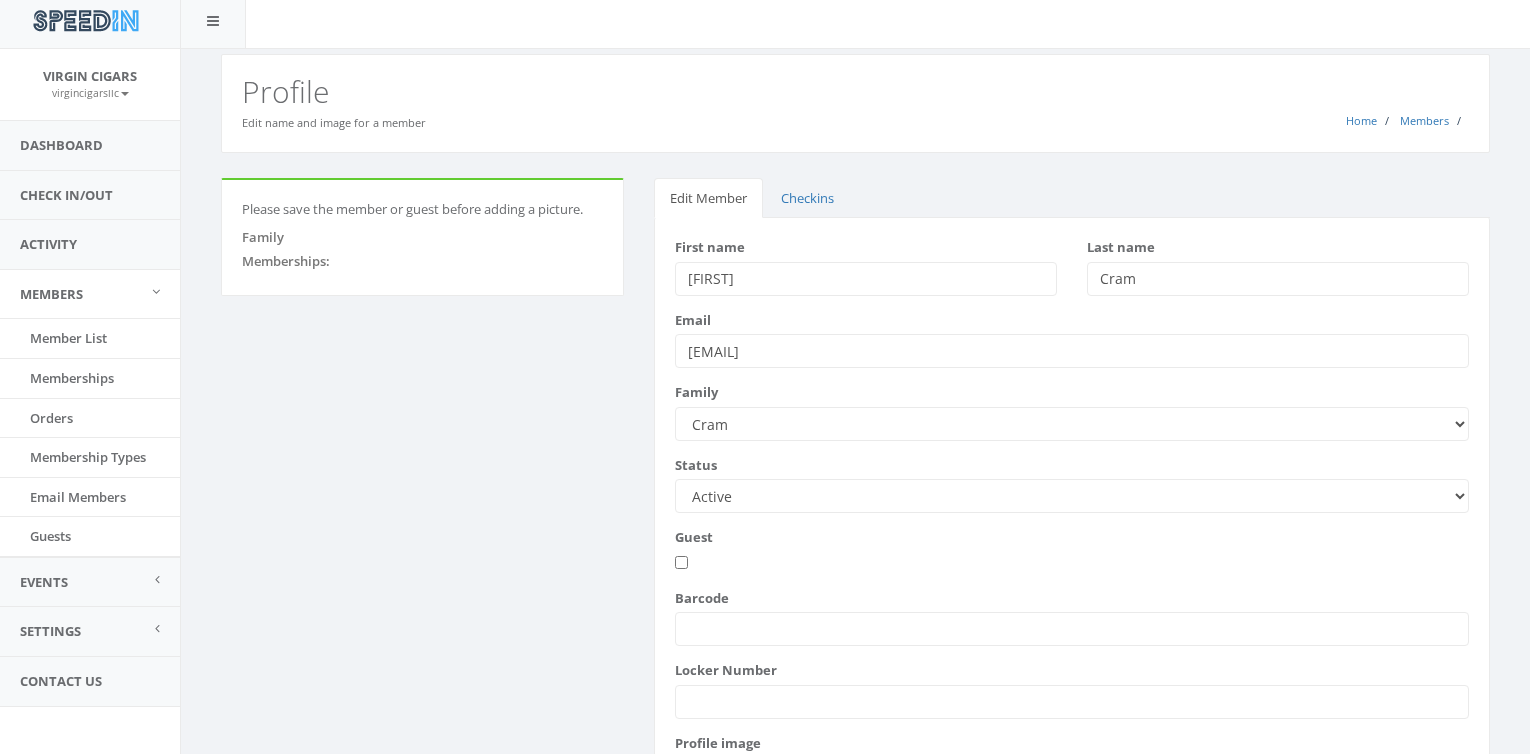 scroll, scrollTop: 190, scrollLeft: 0, axis: vertical 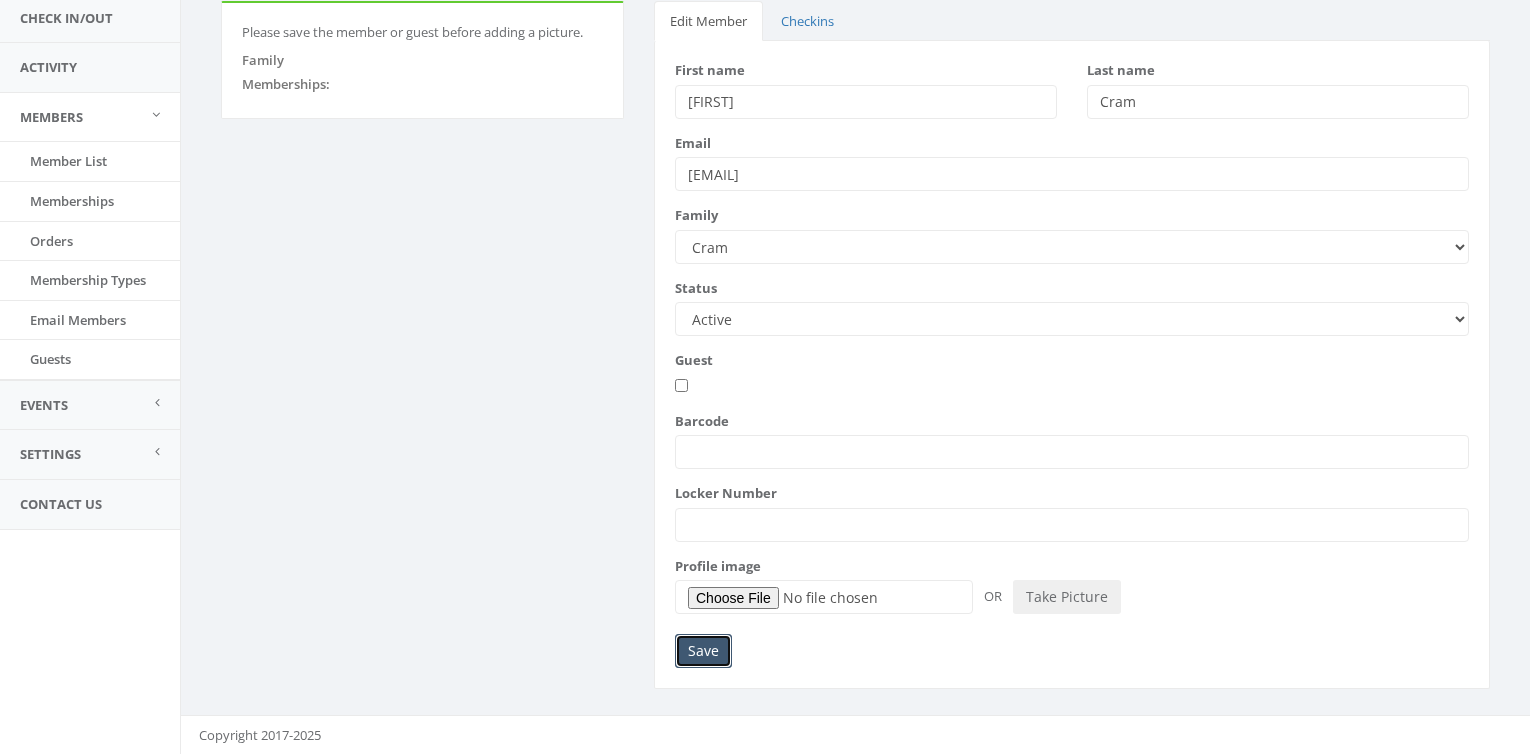 click on "Save" at bounding box center [703, 651] 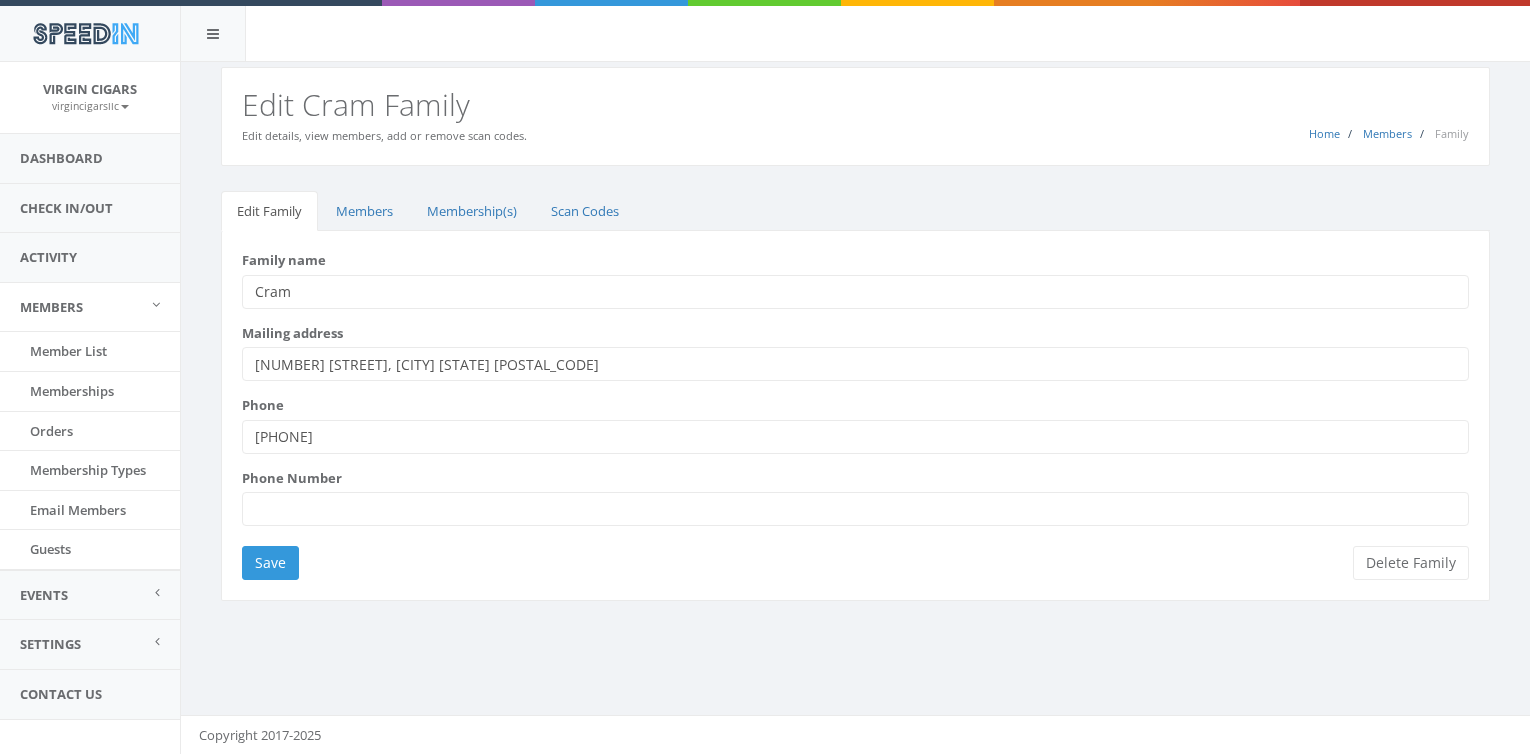 scroll, scrollTop: 0, scrollLeft: 0, axis: both 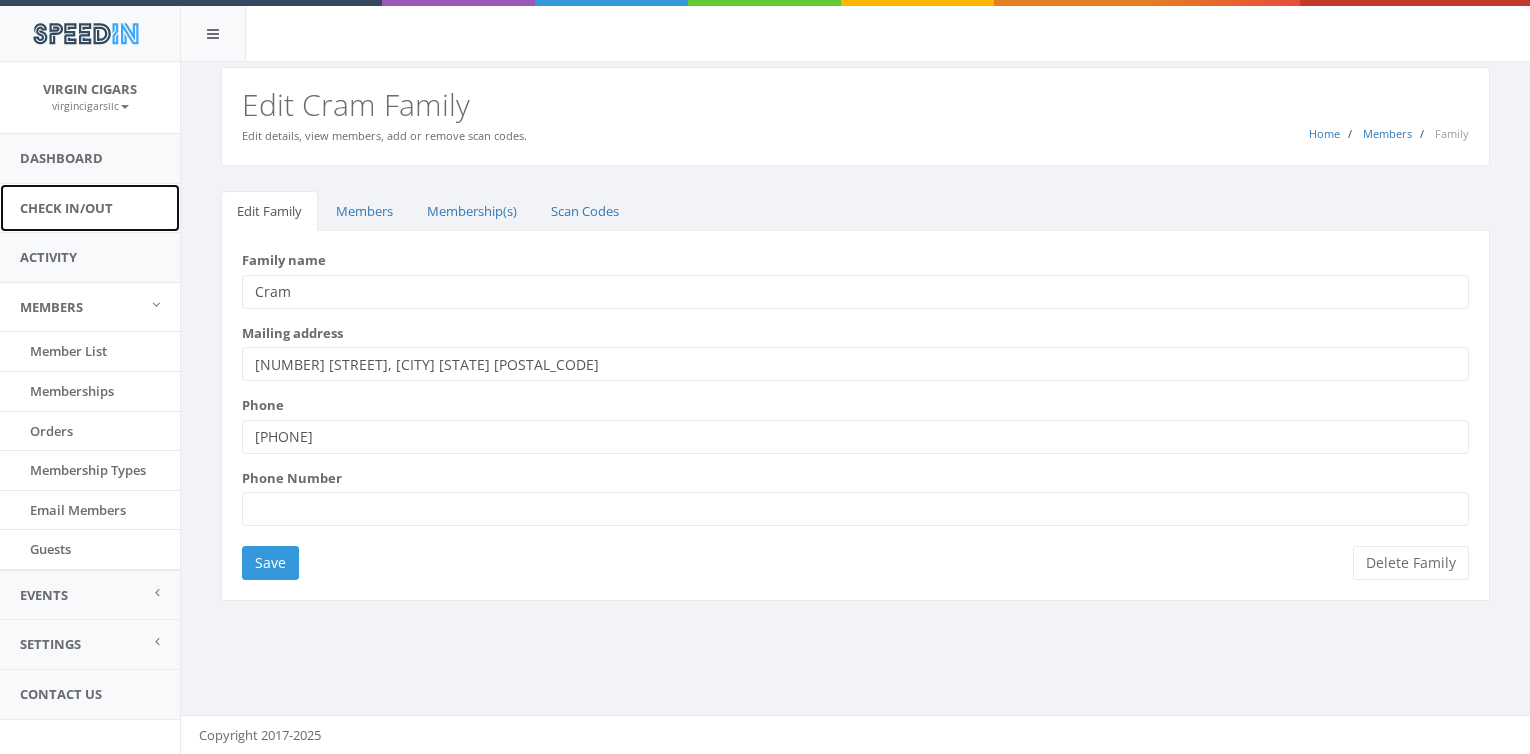 click on "Check In/Out" at bounding box center (90, 208) 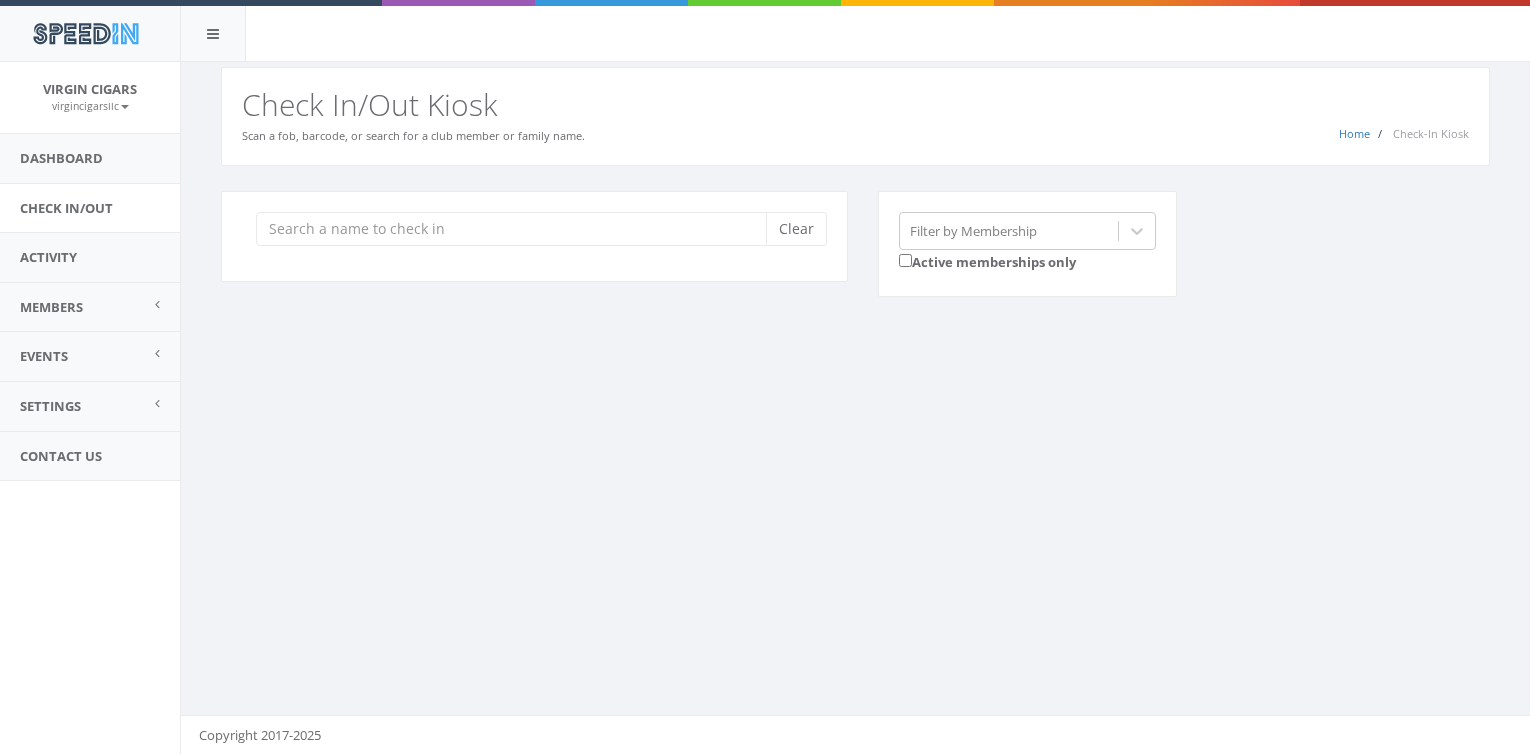 scroll, scrollTop: 0, scrollLeft: 0, axis: both 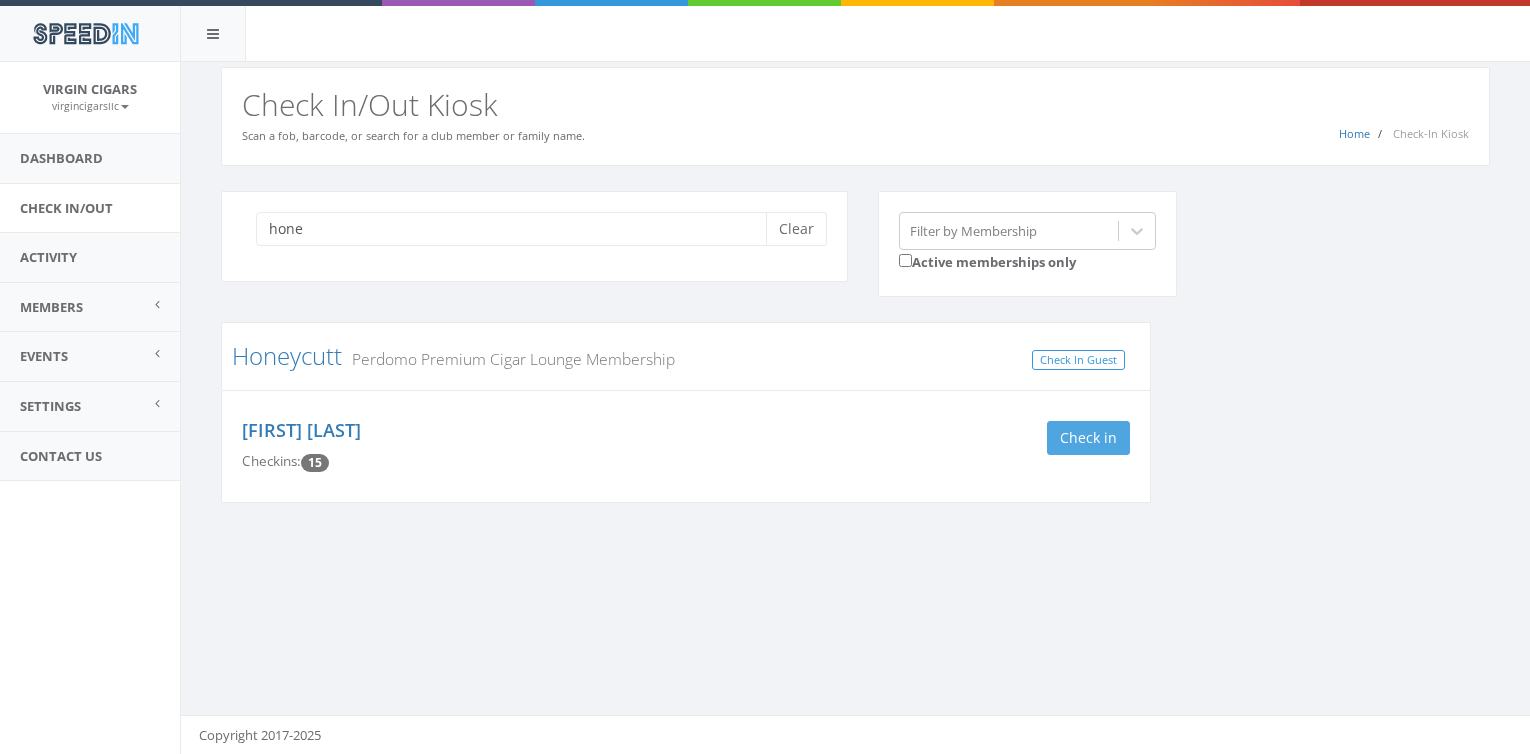 type on "hone" 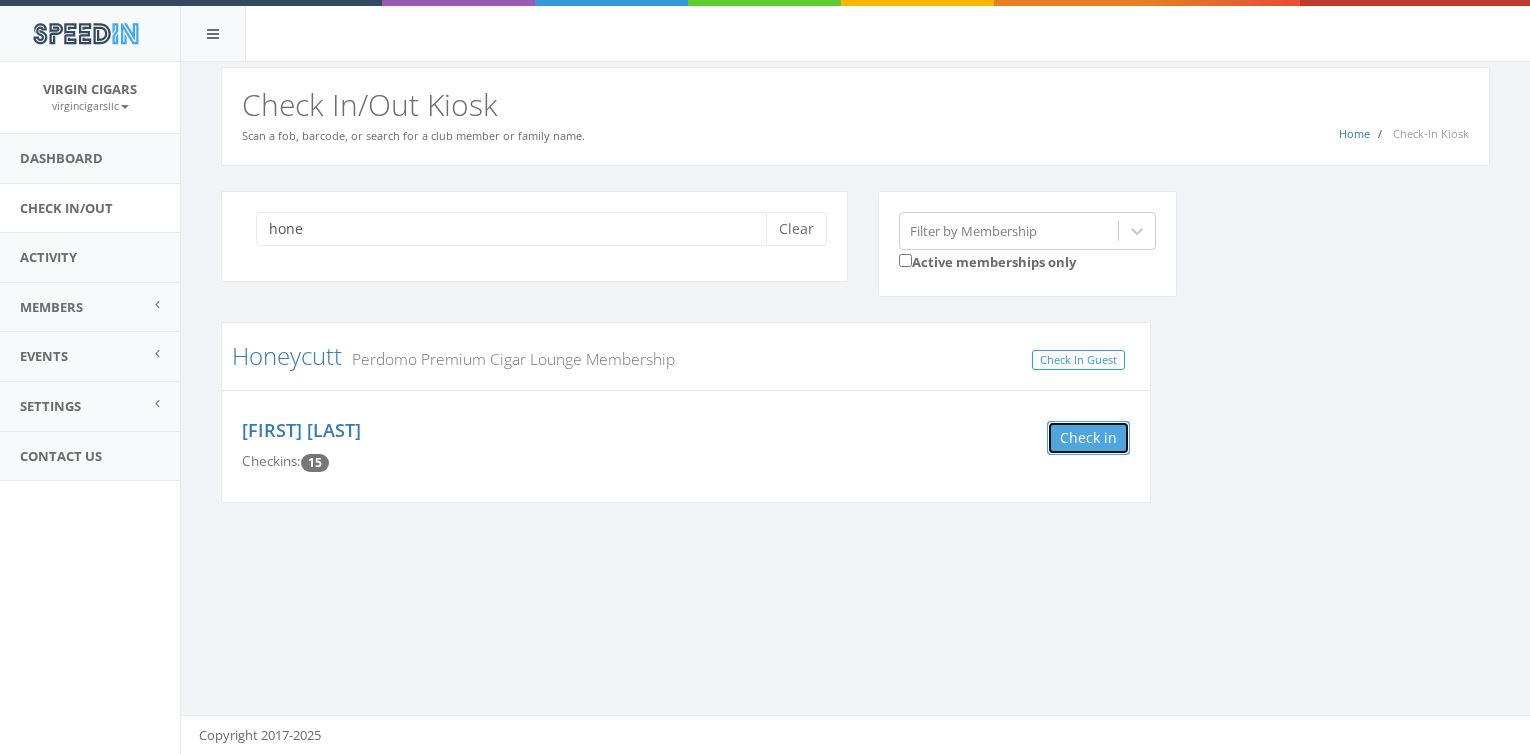 click on "Check in" at bounding box center [1088, 438] 